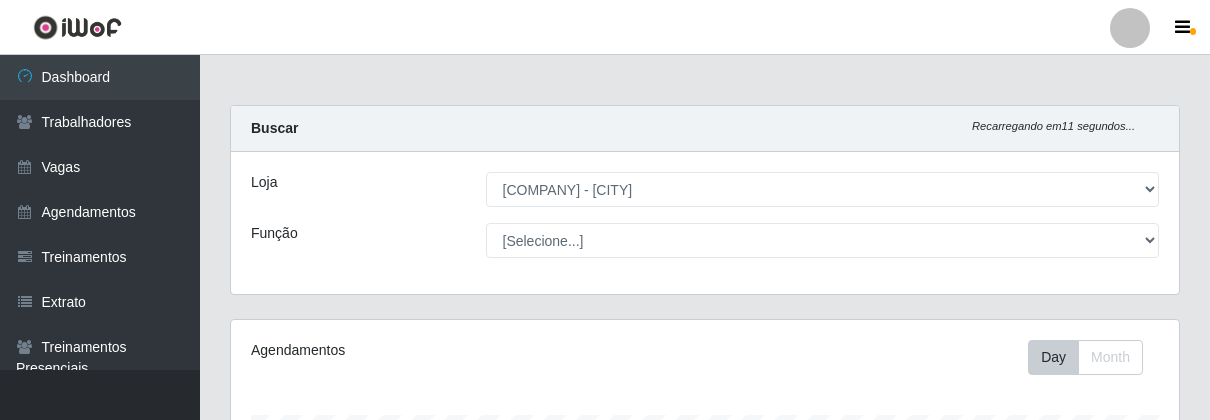 select on "206" 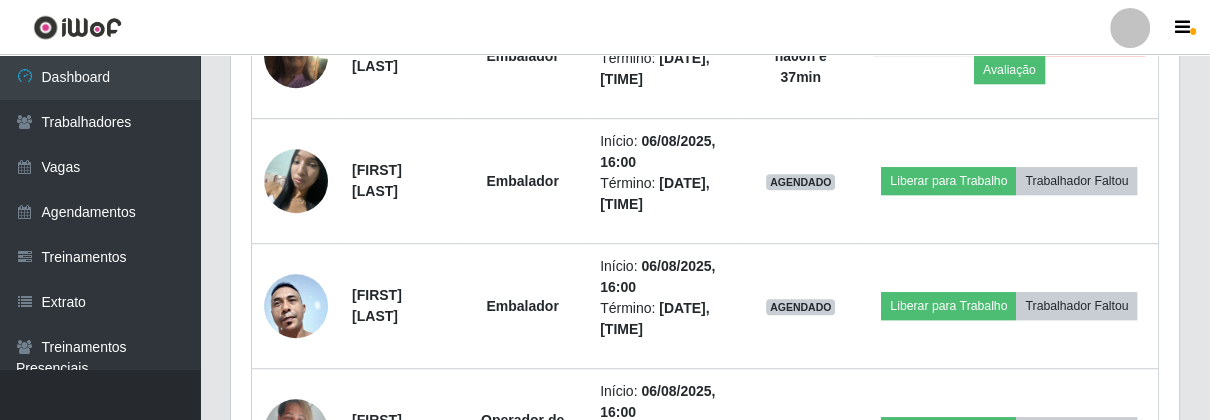 scroll, scrollTop: 999584, scrollLeft: 999051, axis: both 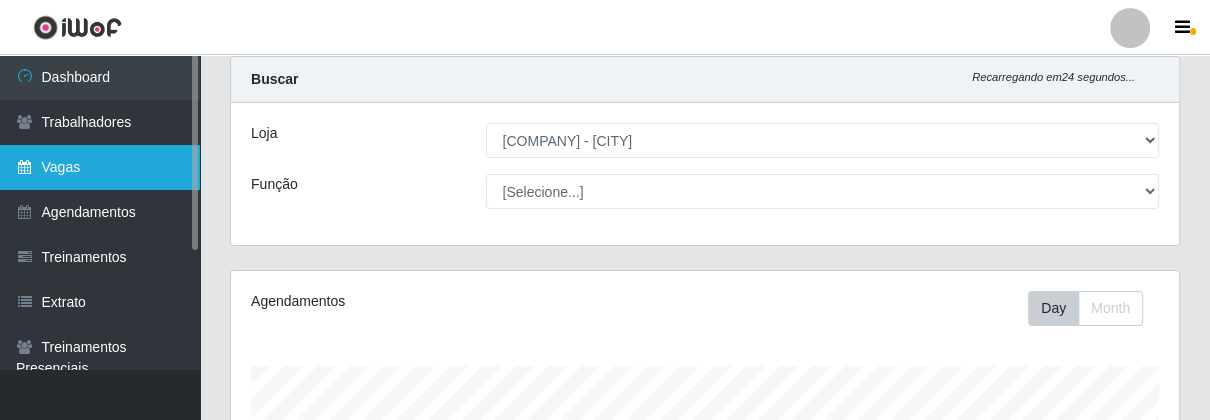 click on "Vagas" at bounding box center (100, 167) 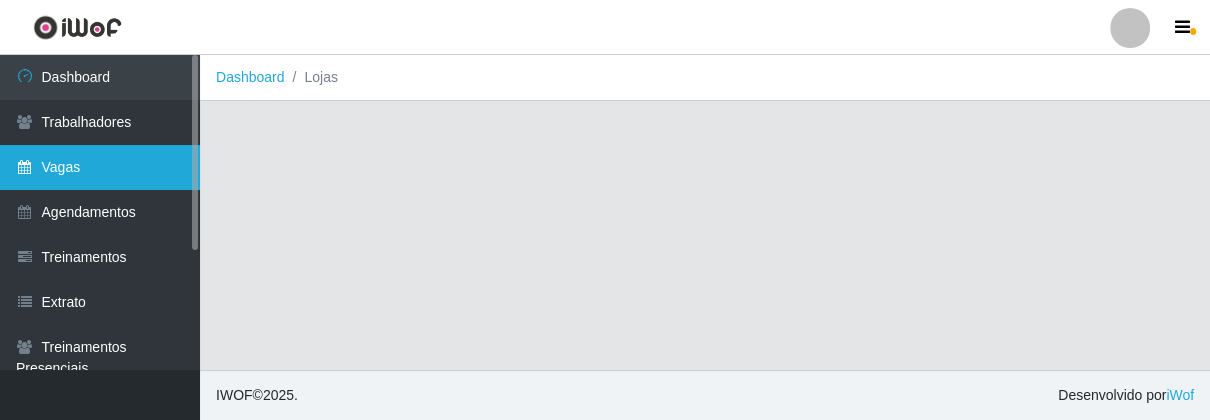 scroll, scrollTop: 0, scrollLeft: 0, axis: both 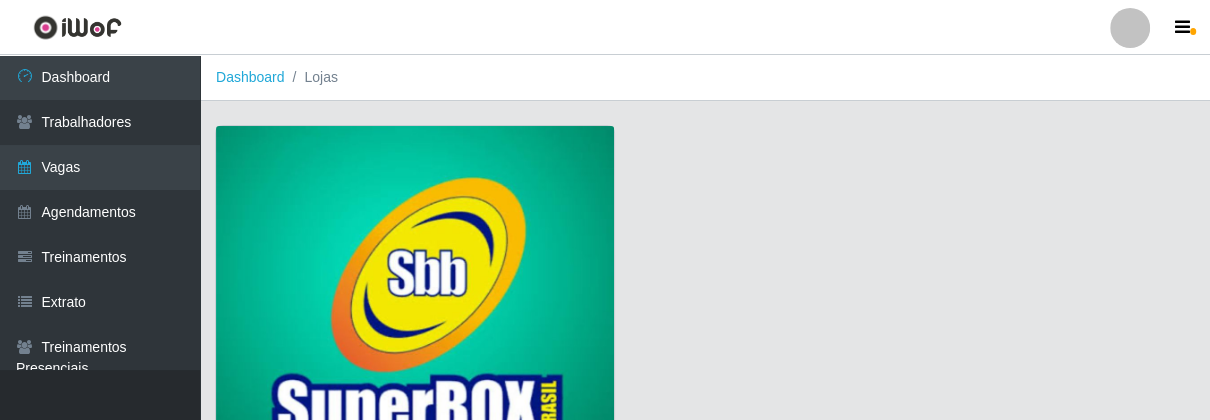 click at bounding box center (415, 307) 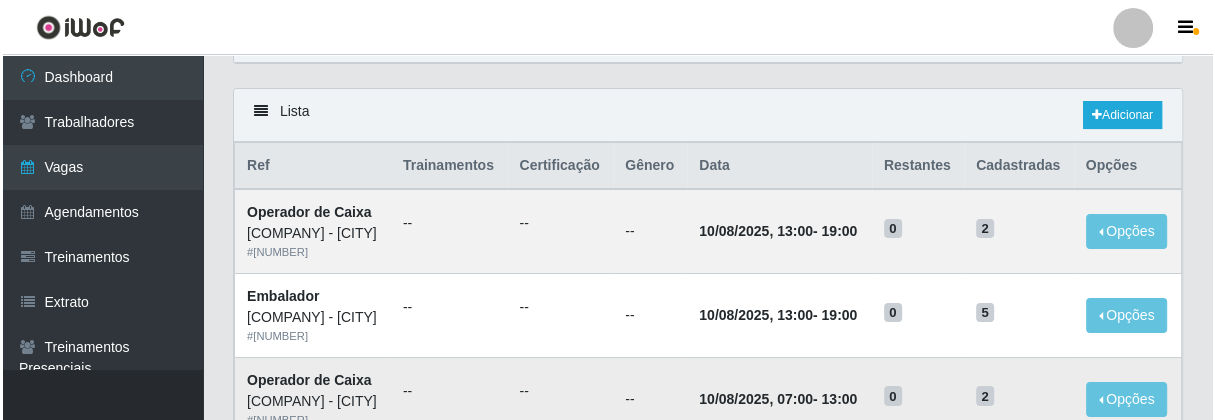 scroll, scrollTop: 0, scrollLeft: 0, axis: both 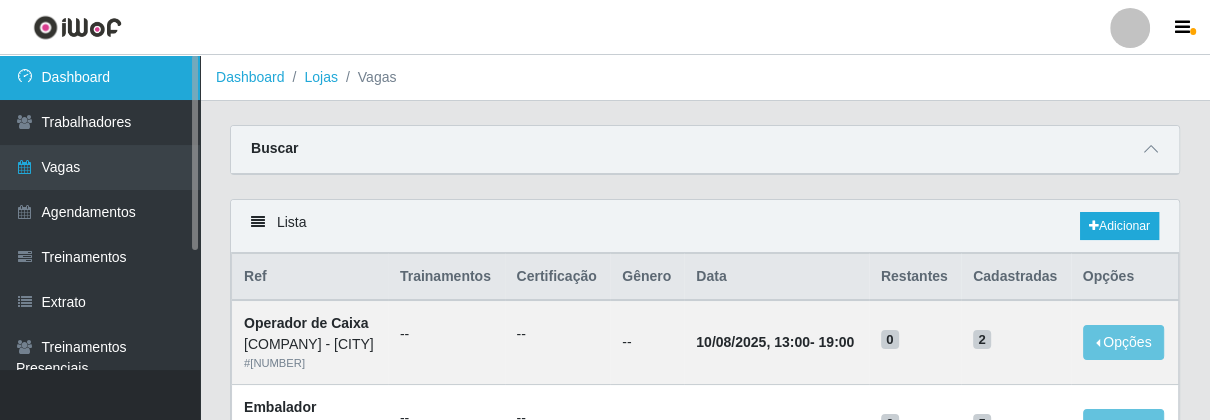 click on "Dashboard" at bounding box center [100, 77] 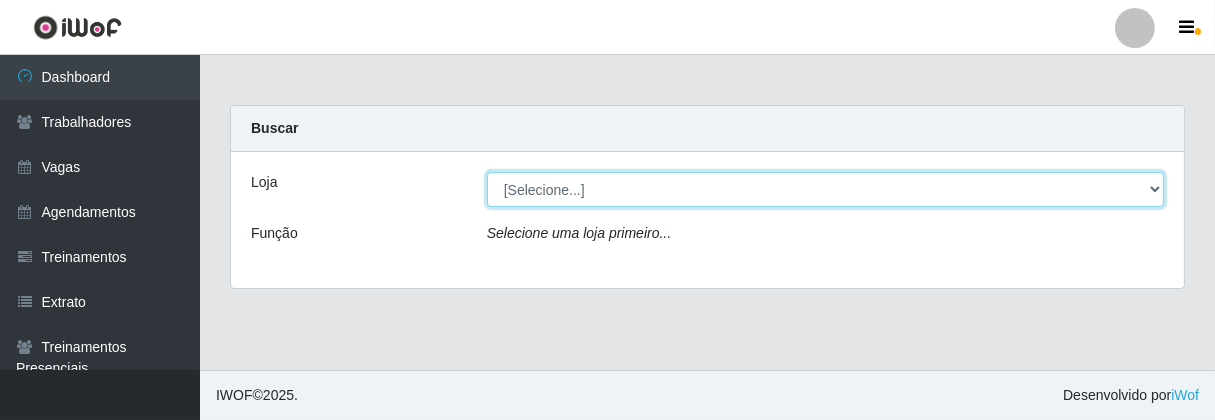 click on "[Selecione...] [COMPANY] - [CITY]" at bounding box center [825, 189] 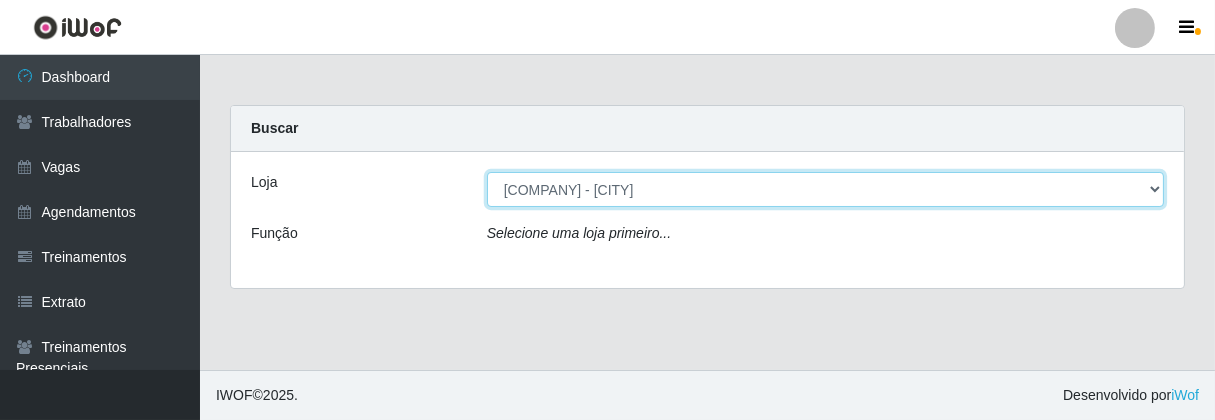 click on "[Selecione...] [COMPANY] - [CITY]" at bounding box center [825, 189] 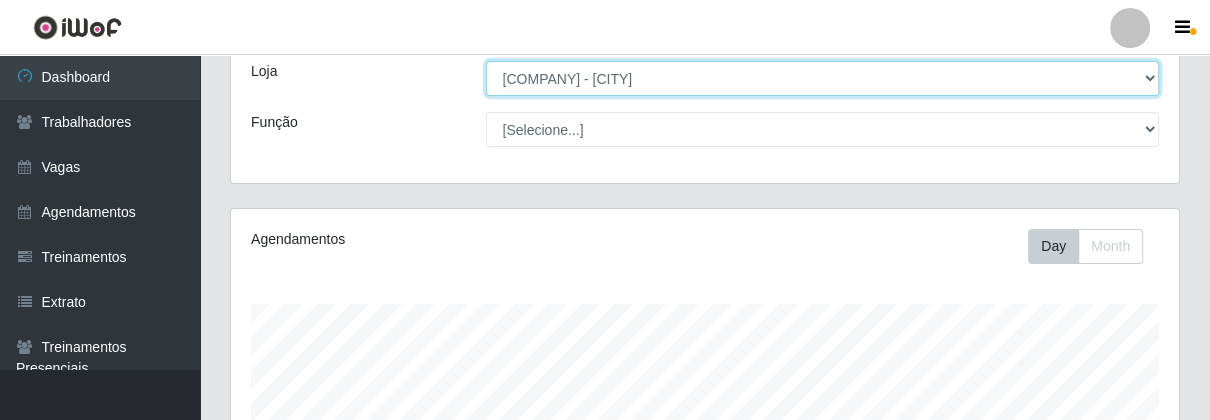 scroll, scrollTop: 333, scrollLeft: 0, axis: vertical 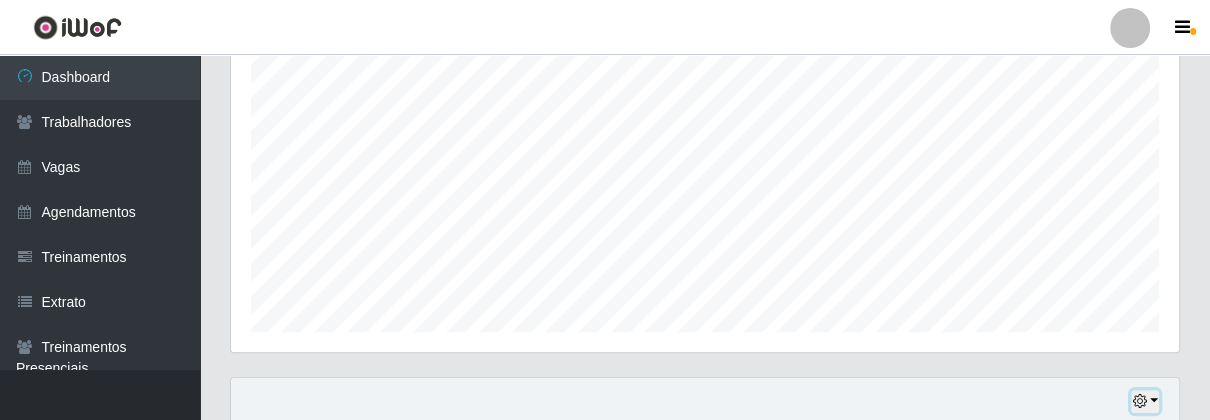 click at bounding box center [1145, 401] 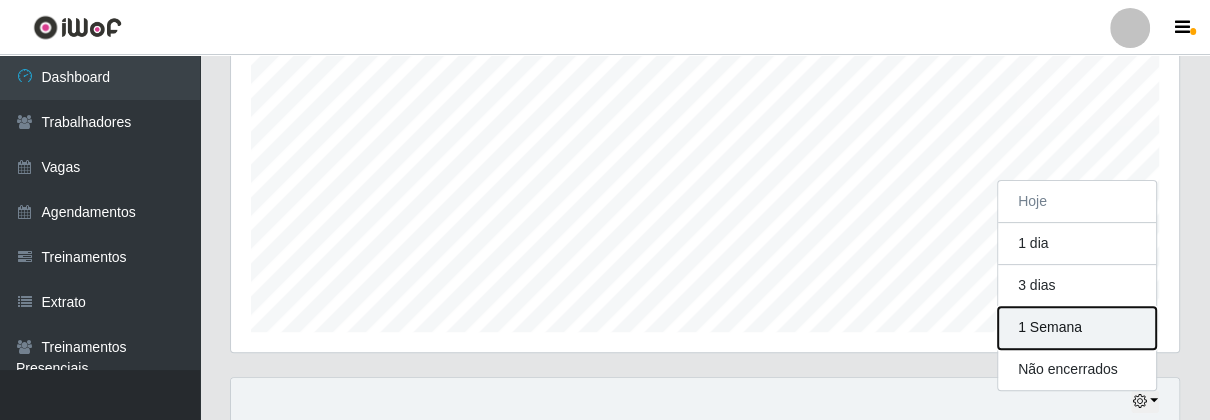 click on "1 Semana" at bounding box center [1077, 328] 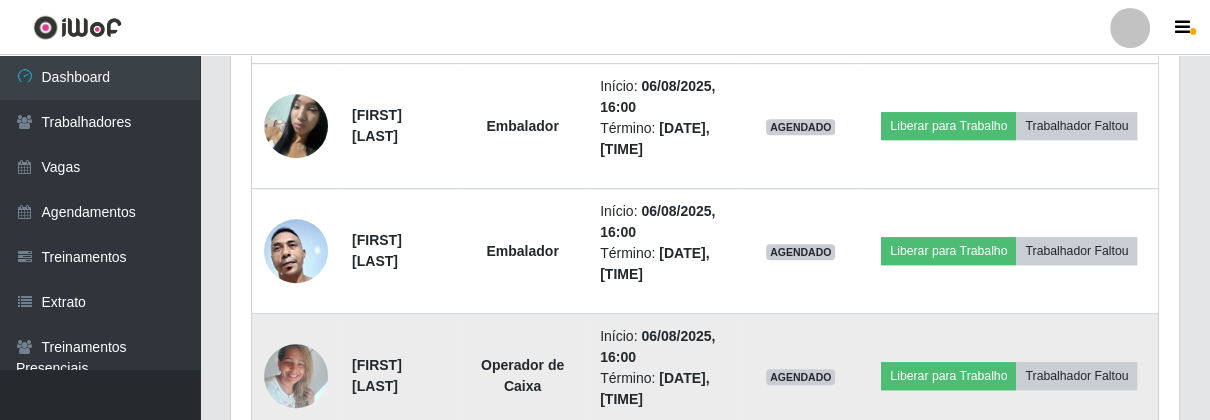 scroll, scrollTop: 605, scrollLeft: 0, axis: vertical 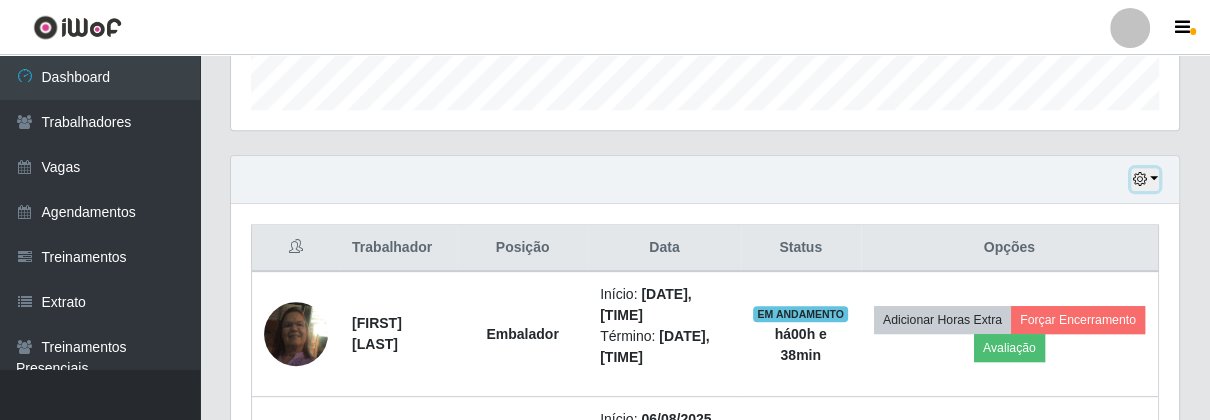 click at bounding box center [1145, 179] 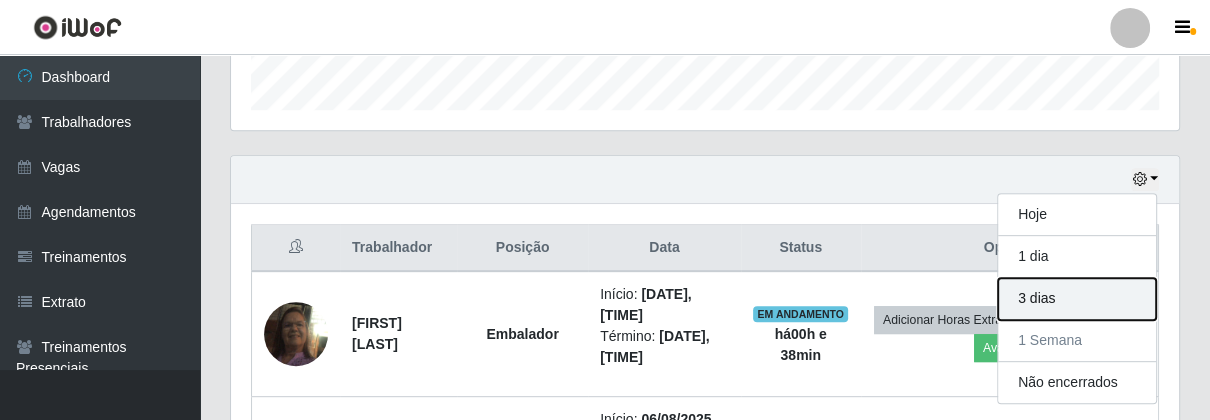 click on "3 dias" at bounding box center [1077, 299] 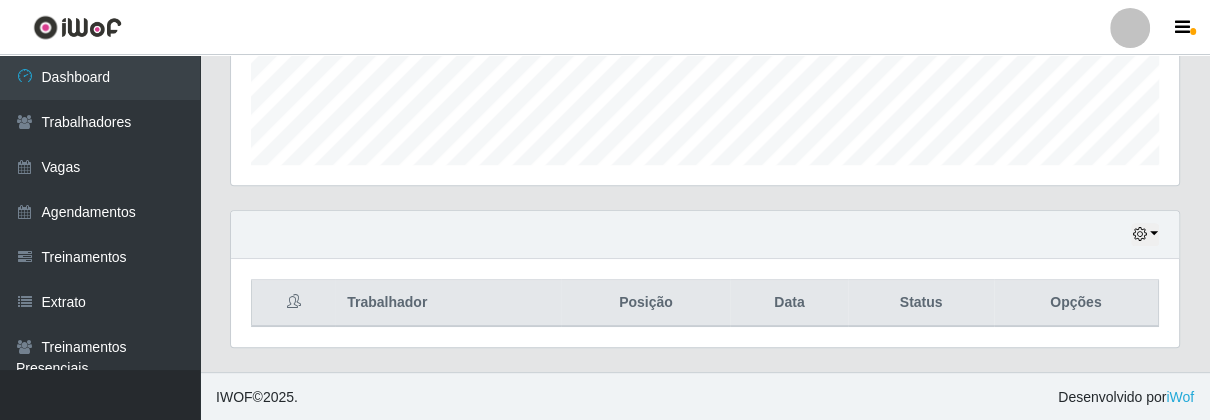 scroll, scrollTop: 605, scrollLeft: 0, axis: vertical 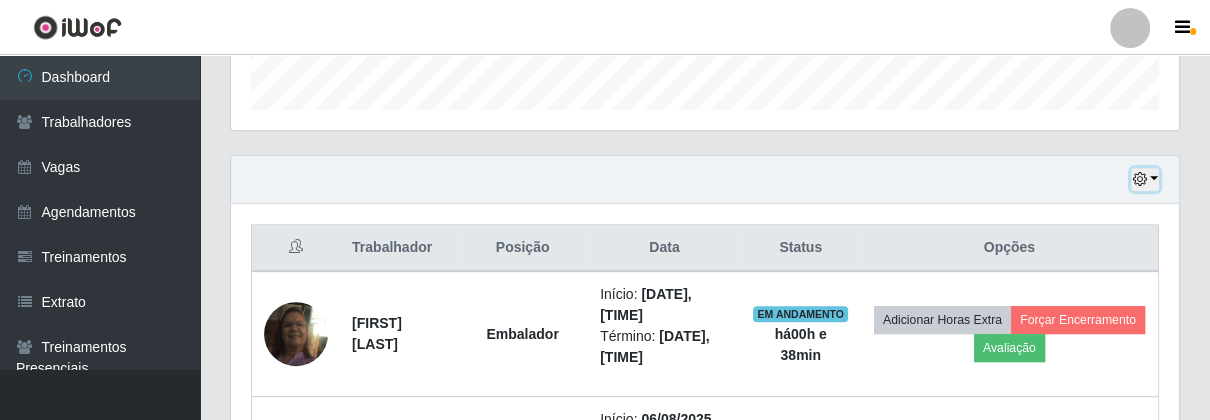 click at bounding box center (1139, 179) 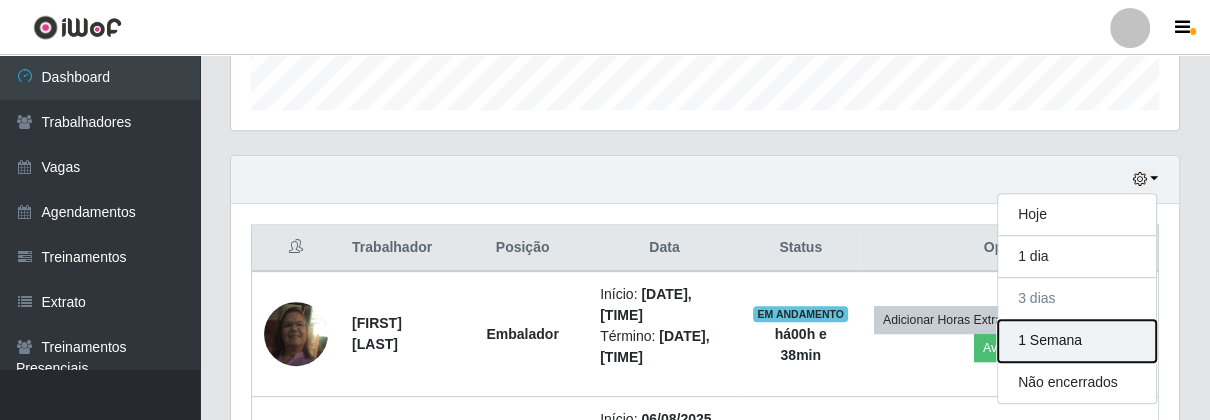 click on "1 Semana" at bounding box center (1077, 341) 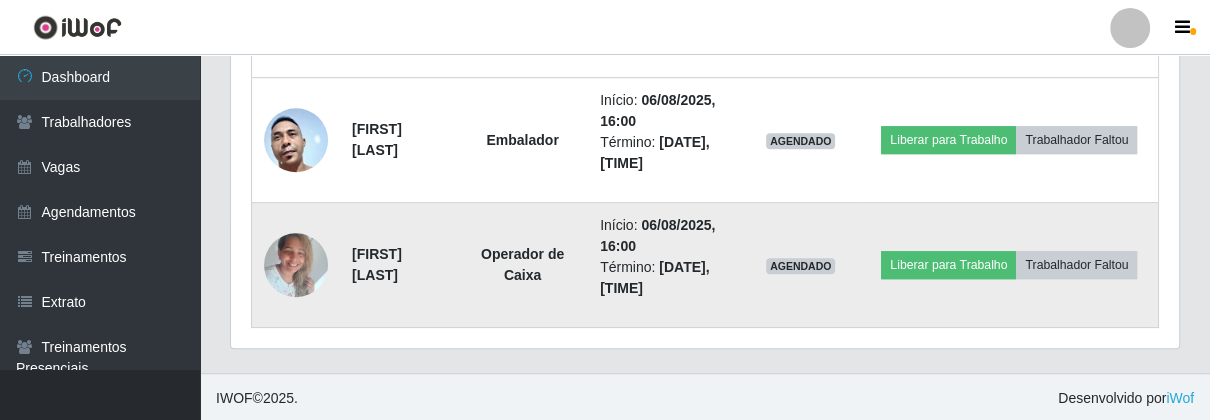 scroll, scrollTop: 605, scrollLeft: 0, axis: vertical 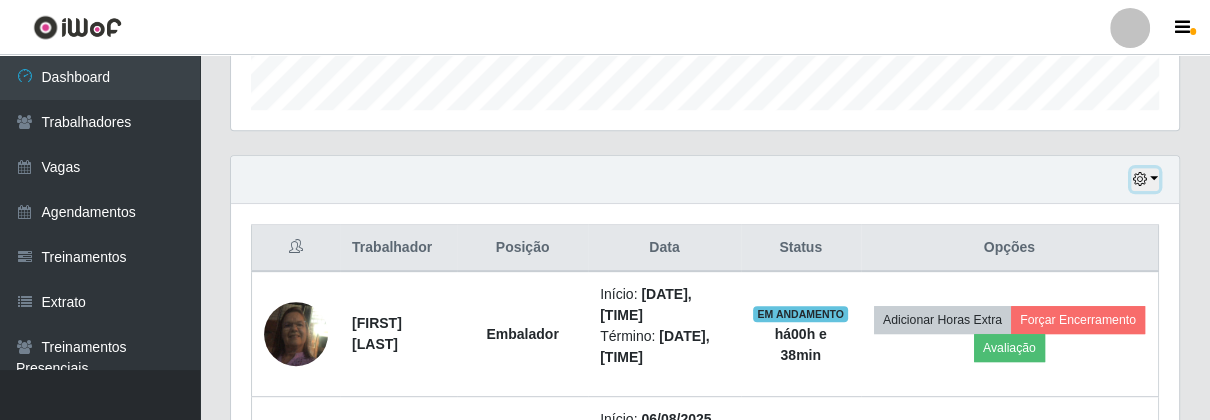 click at bounding box center [1145, 179] 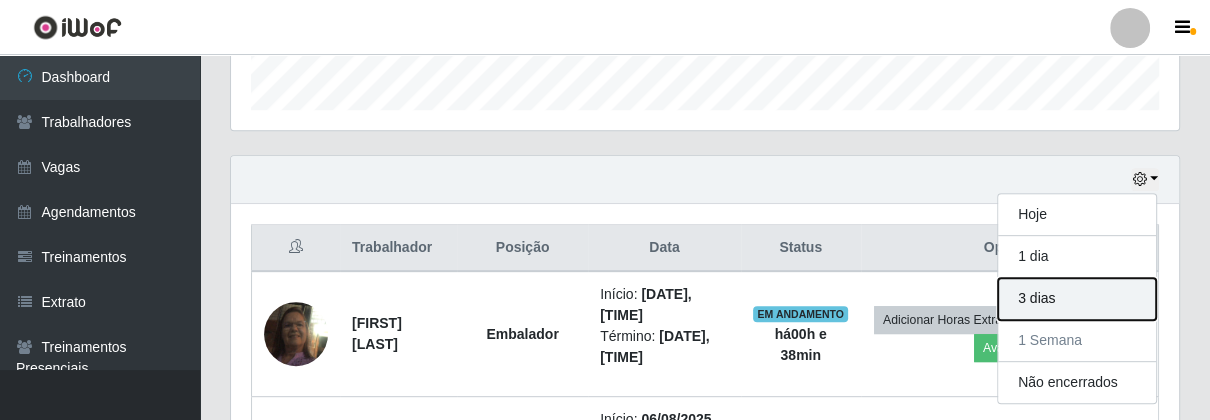 click on "3 dias" at bounding box center (1077, 299) 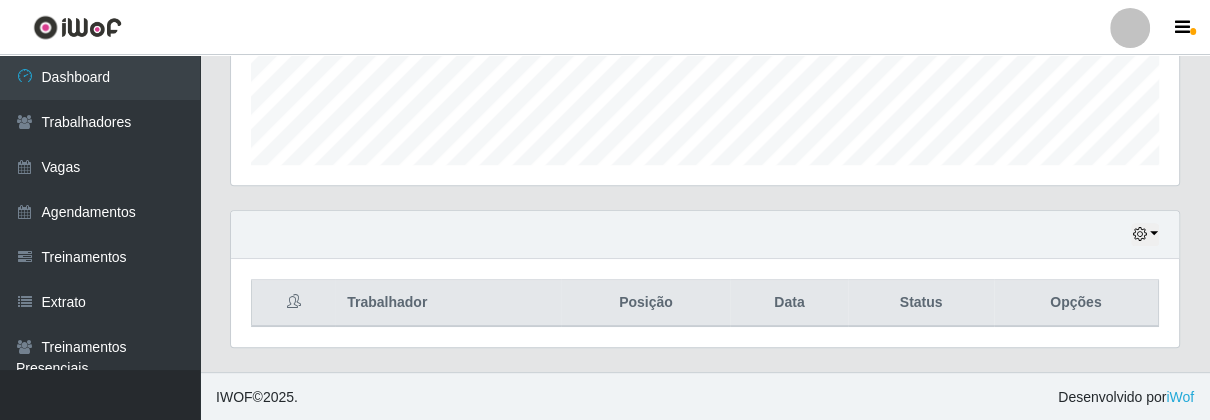 scroll, scrollTop: 605, scrollLeft: 0, axis: vertical 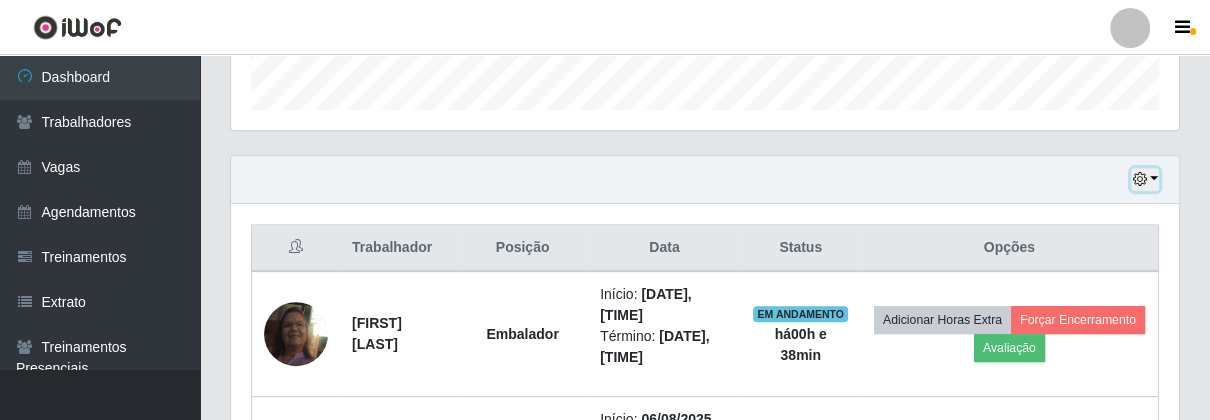 click at bounding box center (1139, 179) 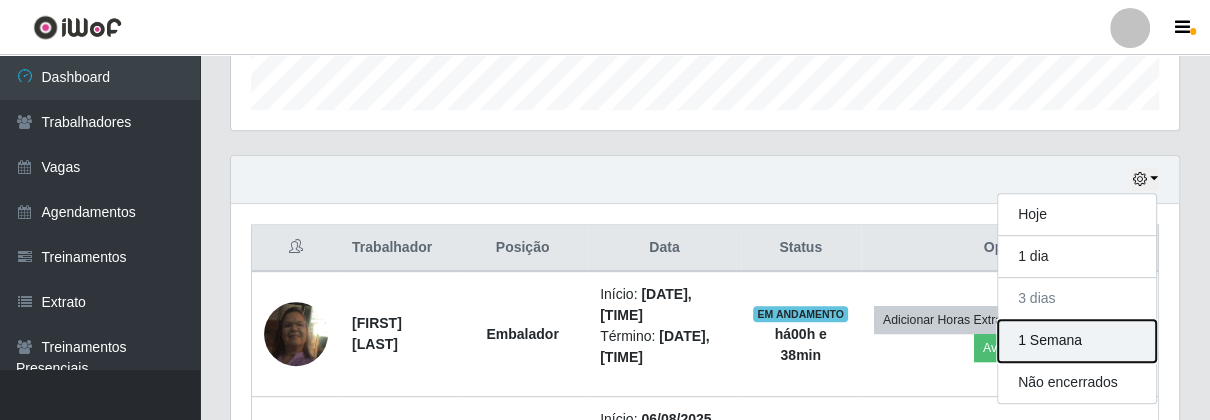 click on "1 Semana" at bounding box center (1077, 341) 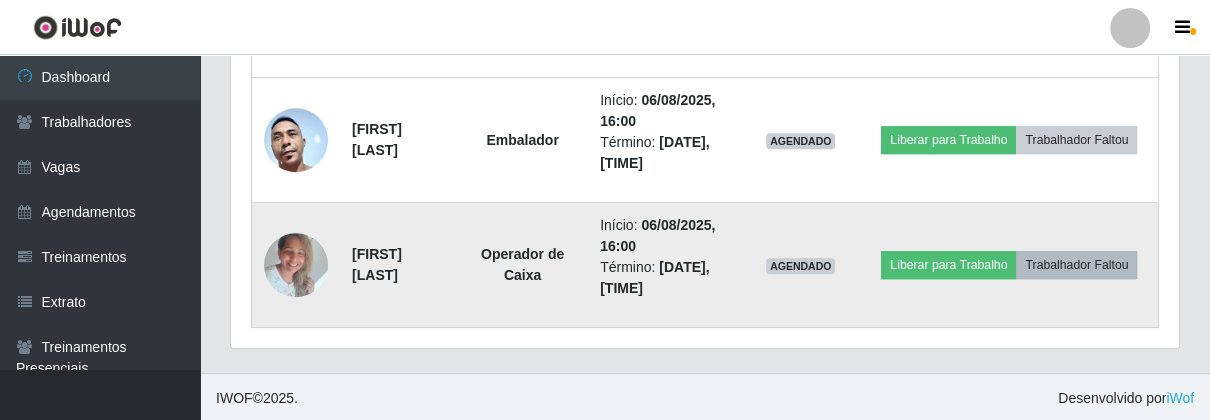 scroll, scrollTop: 494, scrollLeft: 0, axis: vertical 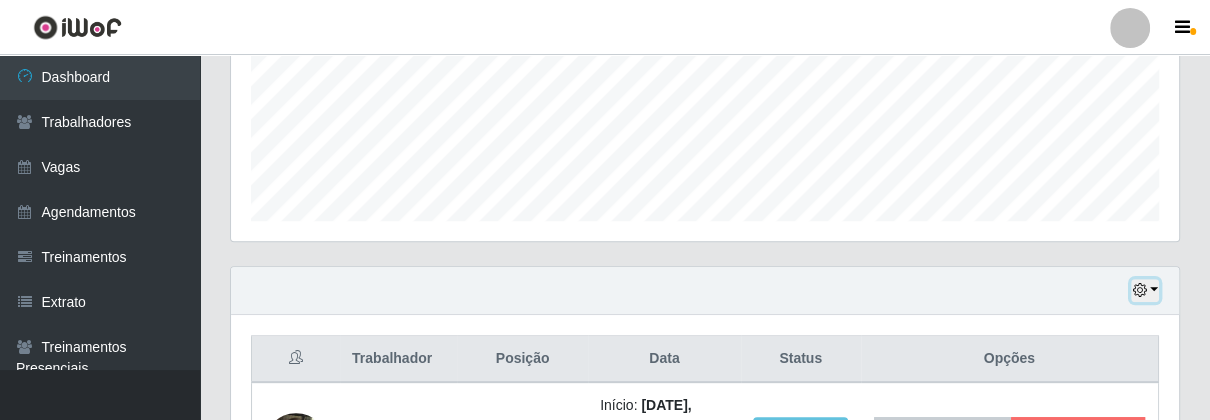 click at bounding box center (1139, 290) 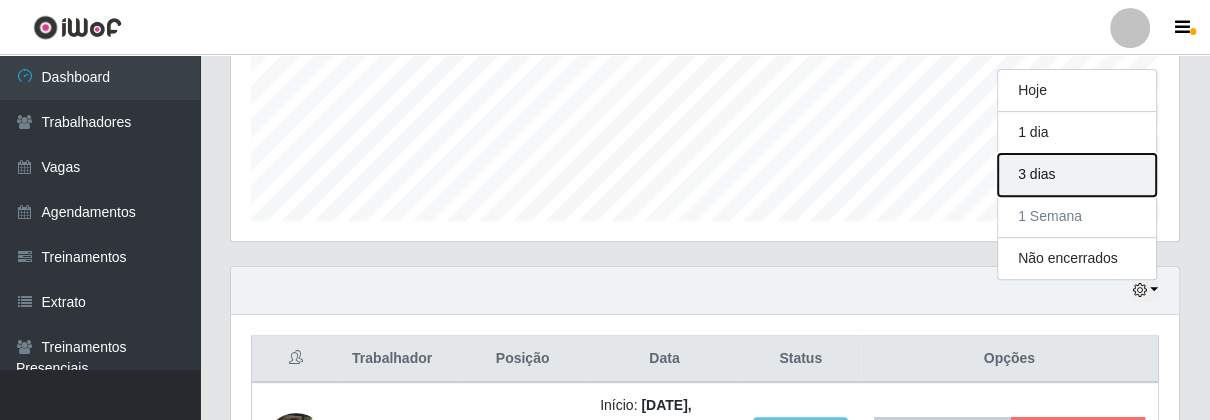 click on "3 dias" at bounding box center (1077, 175) 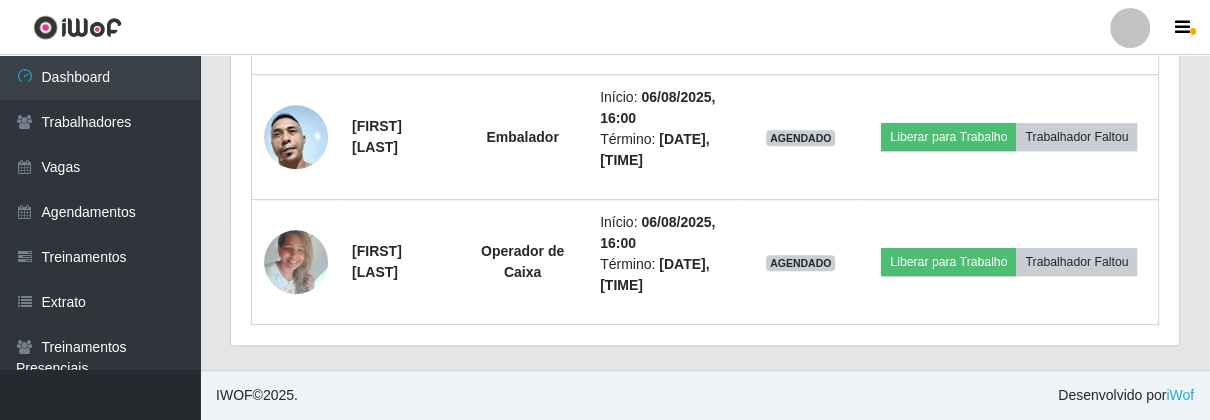 scroll, scrollTop: 1049, scrollLeft: 0, axis: vertical 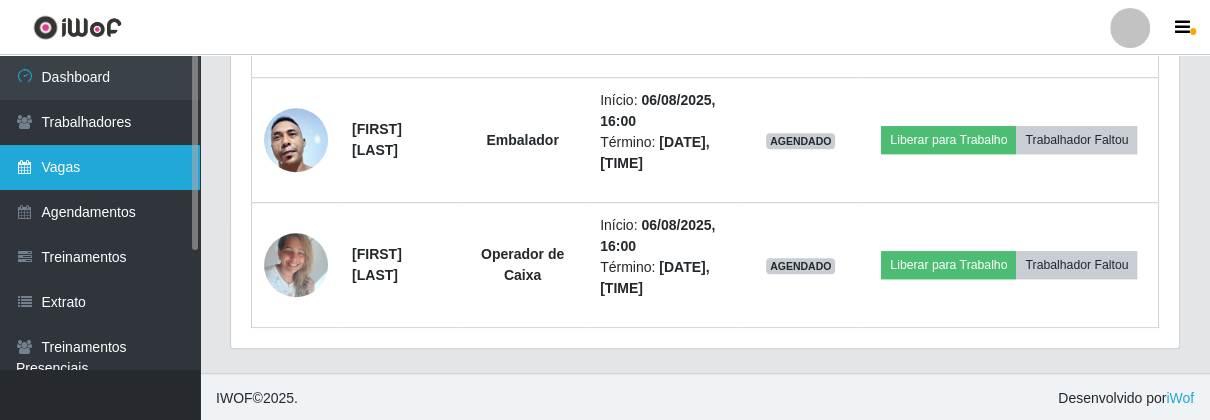 click on "Vagas" at bounding box center (100, 167) 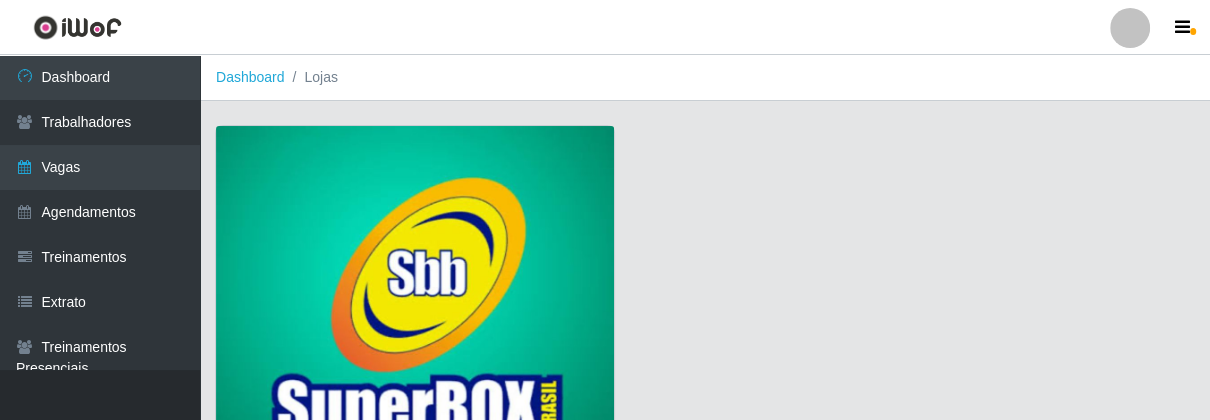 click at bounding box center (415, 307) 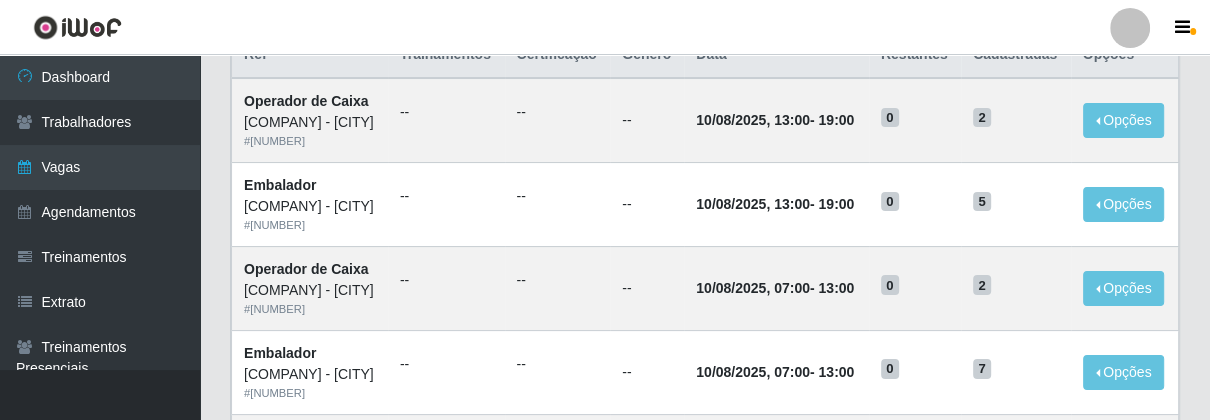 scroll, scrollTop: 0, scrollLeft: 0, axis: both 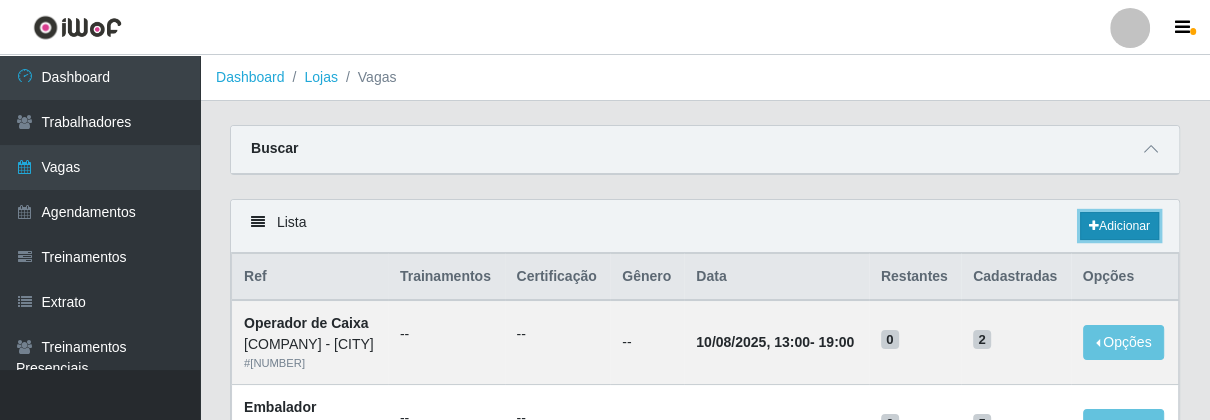 click on "Adicionar" at bounding box center [1119, 226] 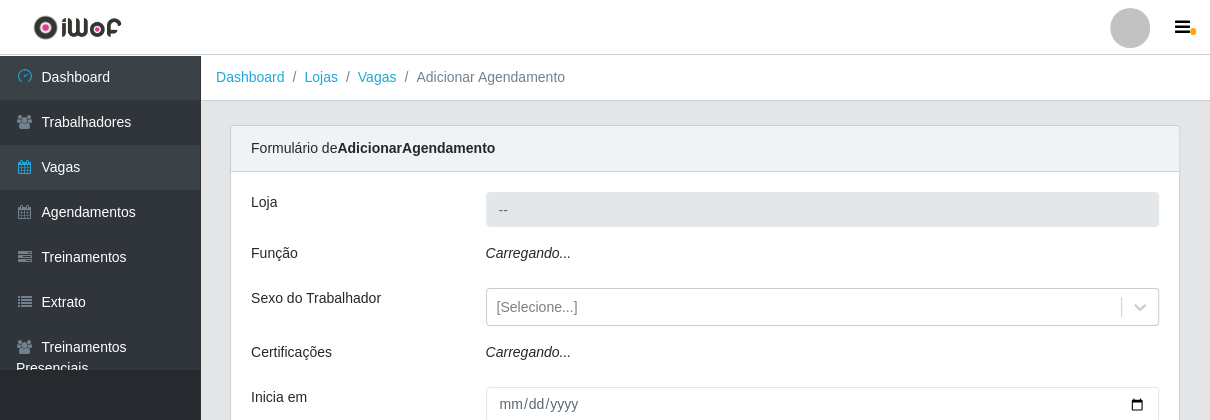type on "[COMPANY] - [CITY]" 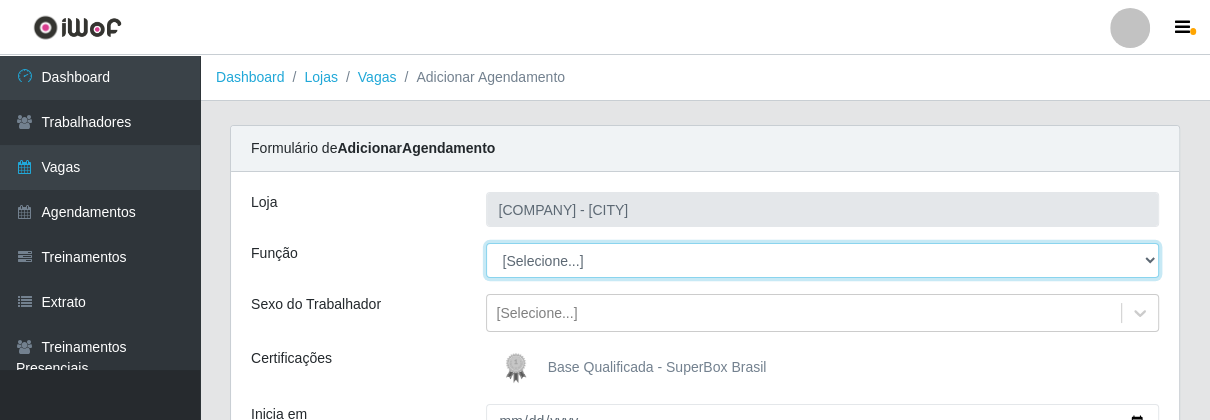 click on "[Selecione...] ASG ASG + ASG ++ Embalador Embalador + Embalador ++ Operador de Caixa Operador de Caixa + Operador de Caixa ++ Repositor  Repositor + Repositor ++" at bounding box center (823, 260) 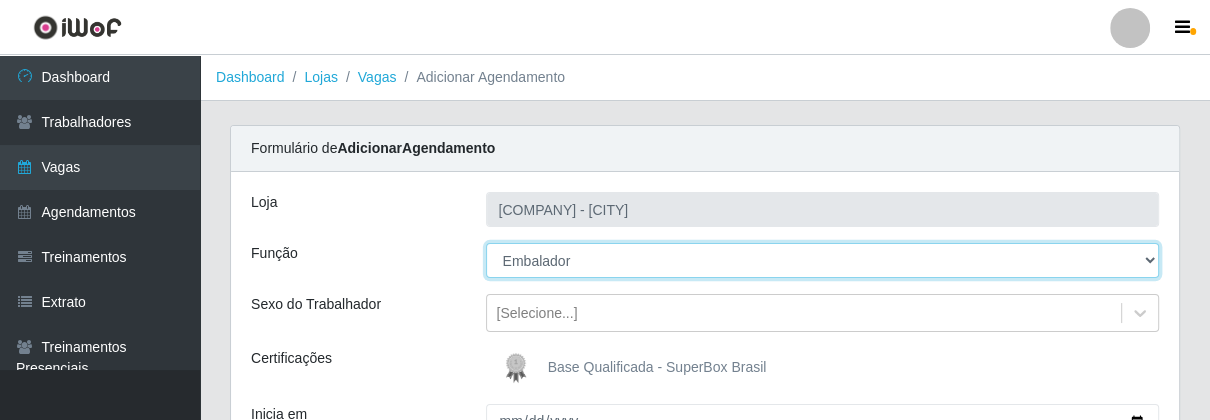 click on "[Selecione...] ASG ASG + ASG ++ Embalador Embalador + Embalador ++ Operador de Caixa Operador de Caixa + Operador de Caixa ++ Repositor  Repositor + Repositor ++" at bounding box center (823, 260) 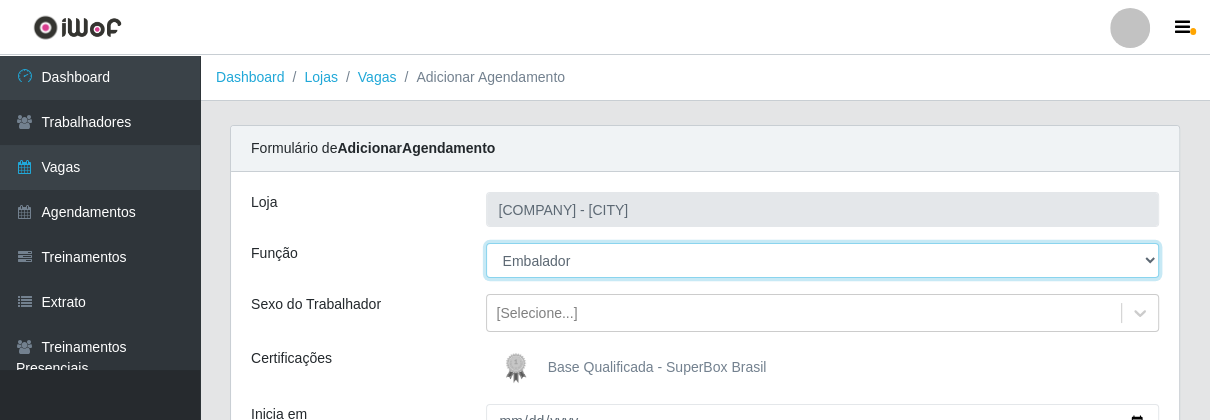 scroll, scrollTop: 111, scrollLeft: 0, axis: vertical 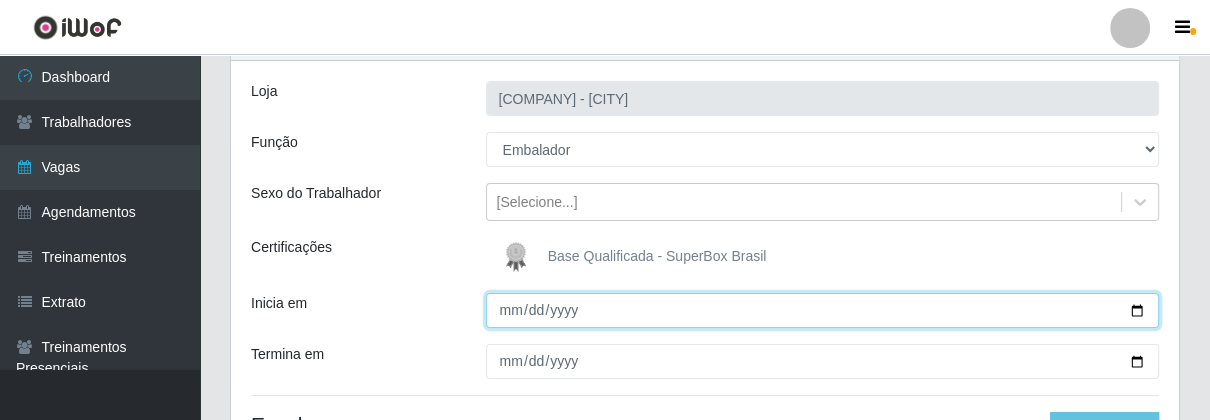 click on "Inicia em" at bounding box center [823, 310] 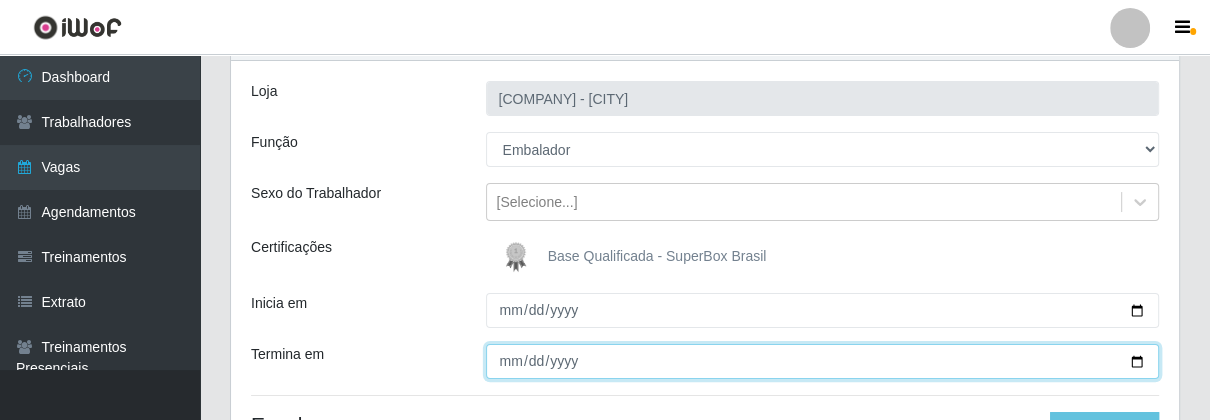 click on "Termina em" at bounding box center (823, 361) 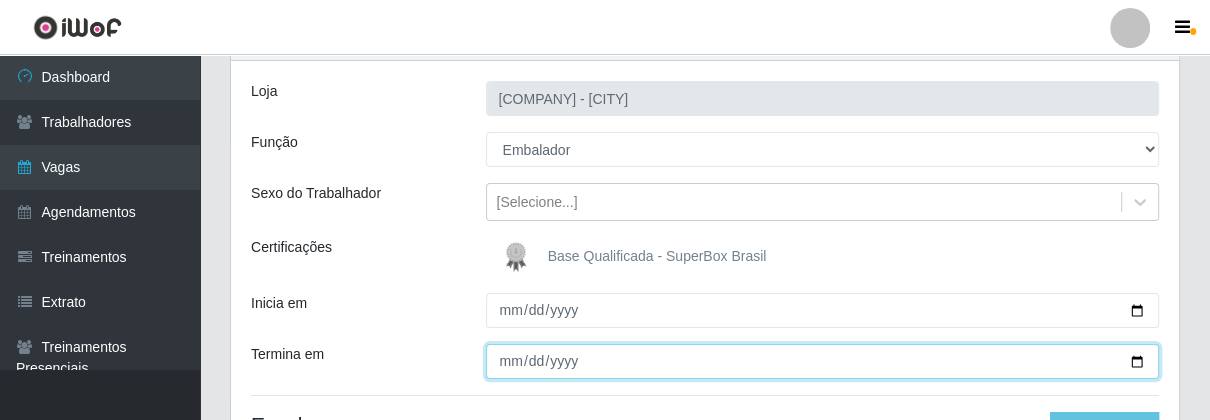 type on "[DATE]" 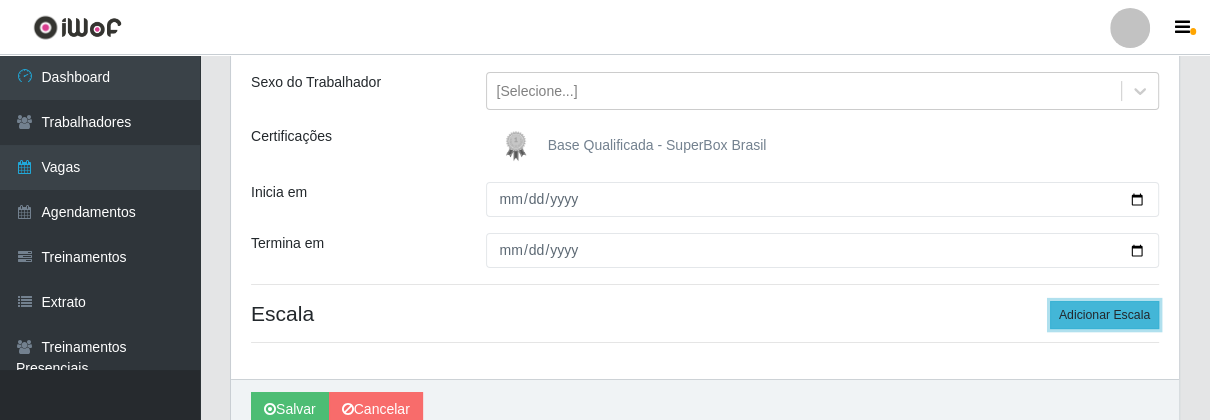 click on "Adicionar Escala" at bounding box center [1104, 315] 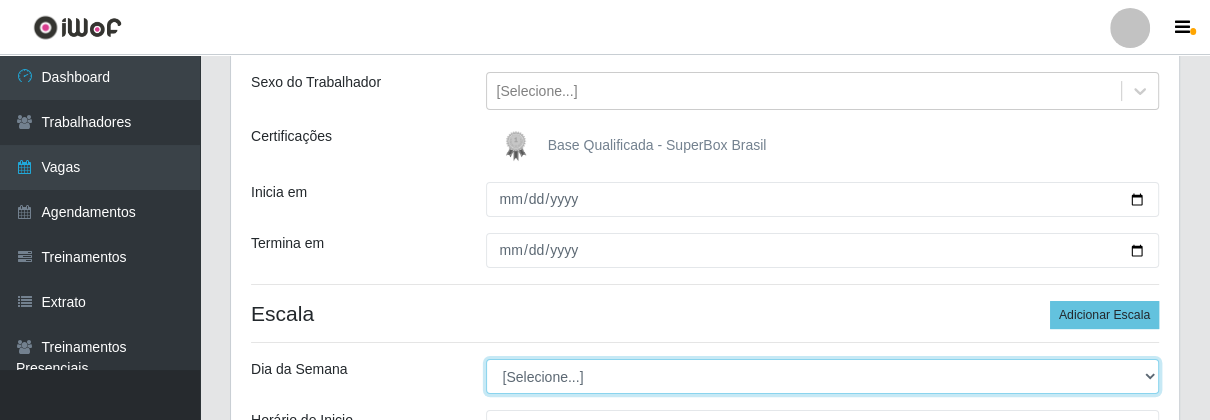 click on "[Selecione...] Segunda Terça Quarta Quinta Sexta Sábado Domingo" at bounding box center [823, 376] 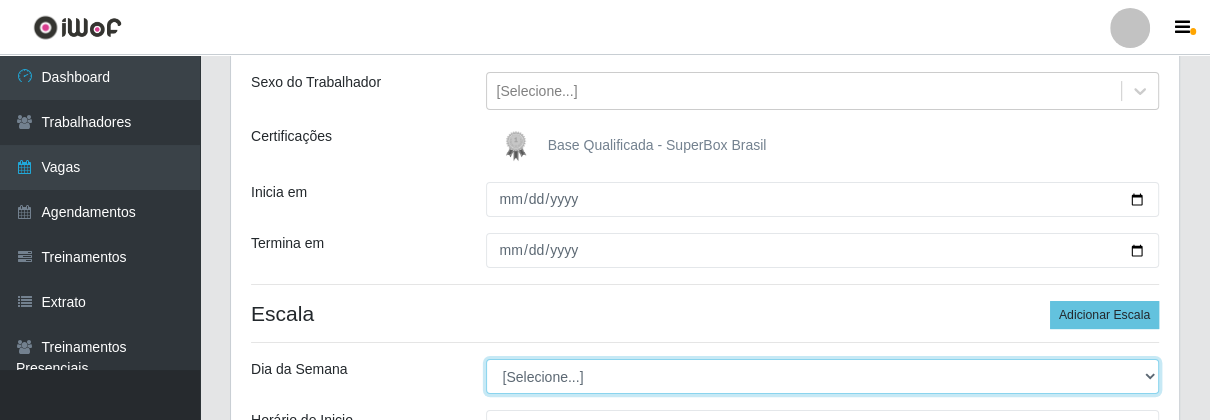 select on "4" 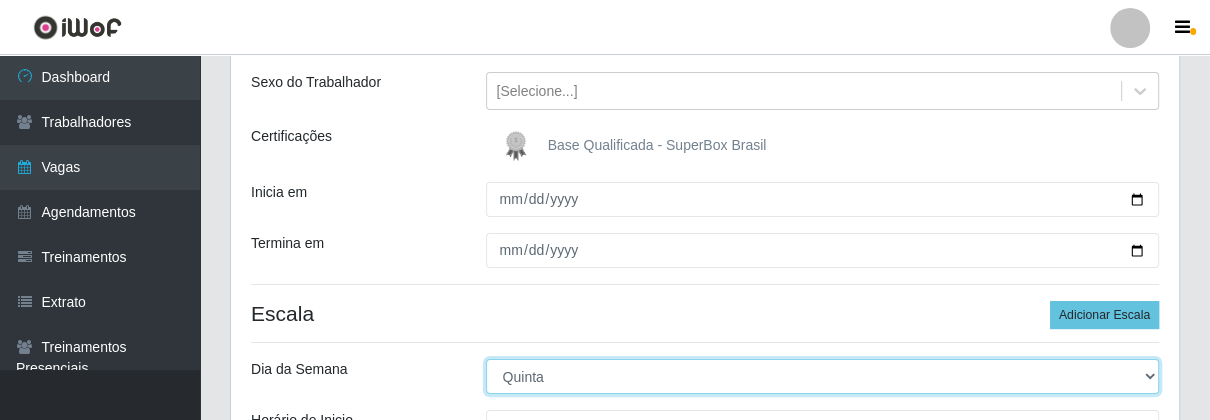click on "[Selecione...] Segunda Terça Quarta Quinta Sexta Sábado Domingo" at bounding box center (823, 376) 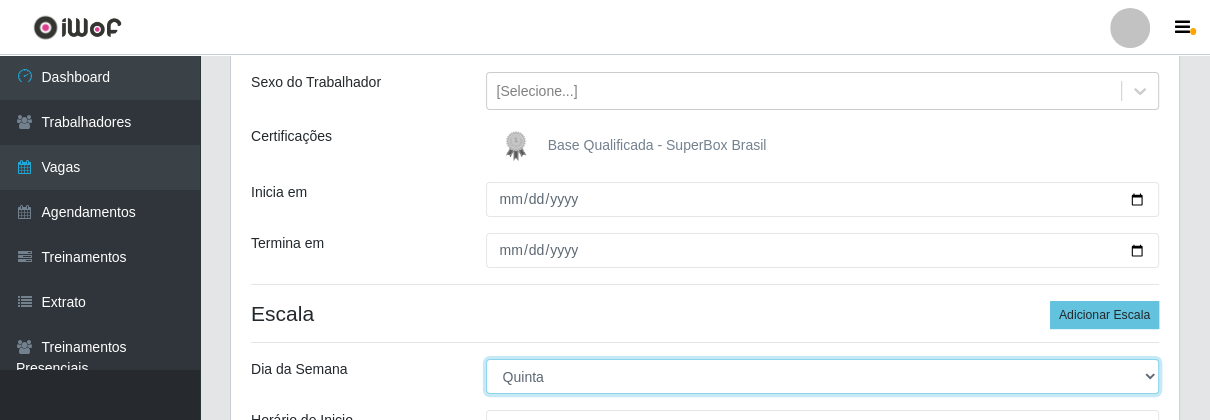 scroll, scrollTop: 333, scrollLeft: 0, axis: vertical 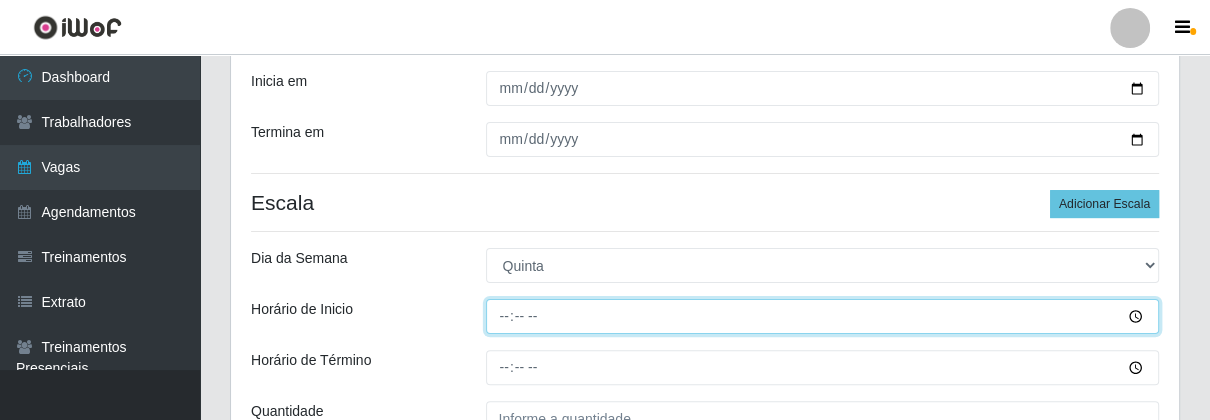 click on "Horário de Inicio" at bounding box center [823, 316] 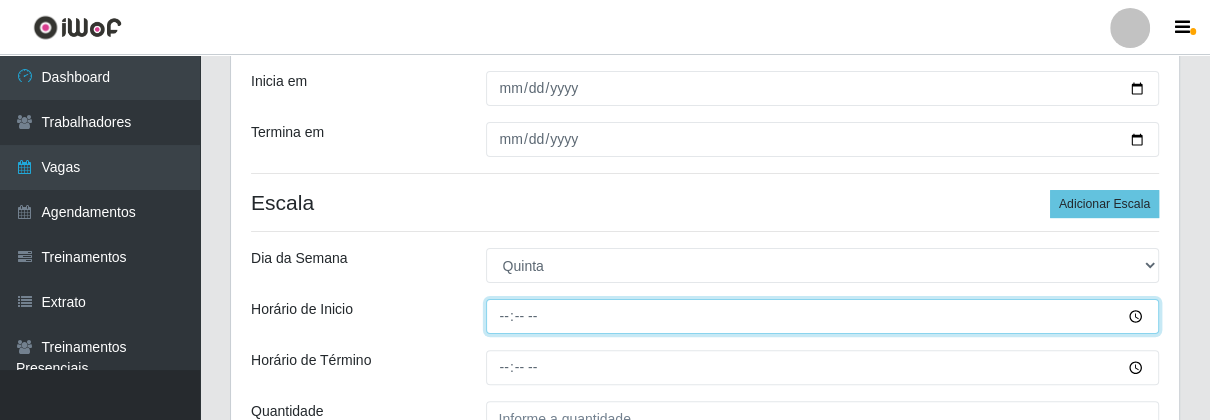 type on "07:00" 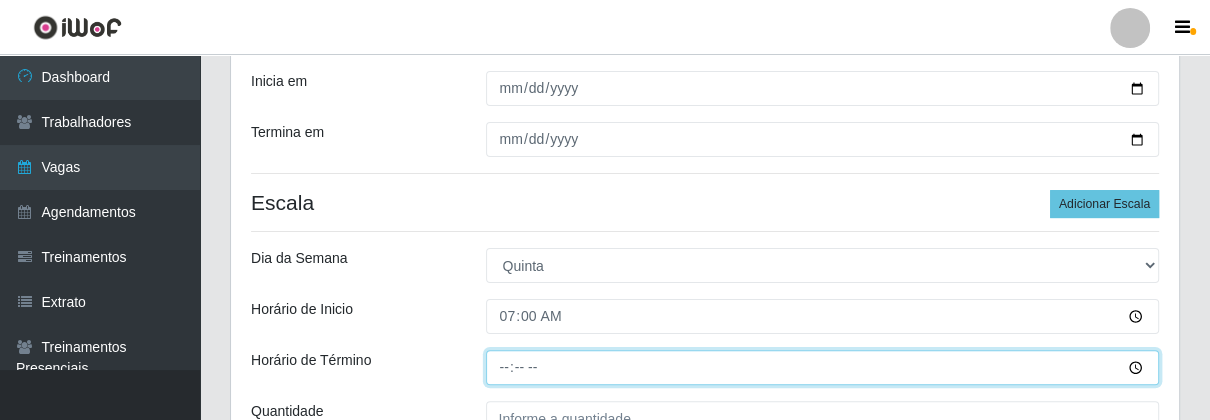 click on "Horário de Término" at bounding box center (823, 367) 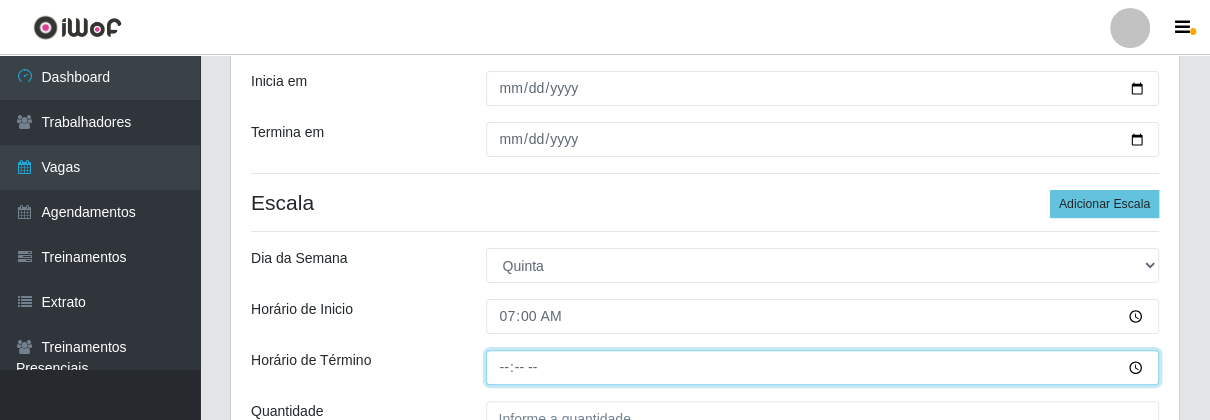 type on "13:00" 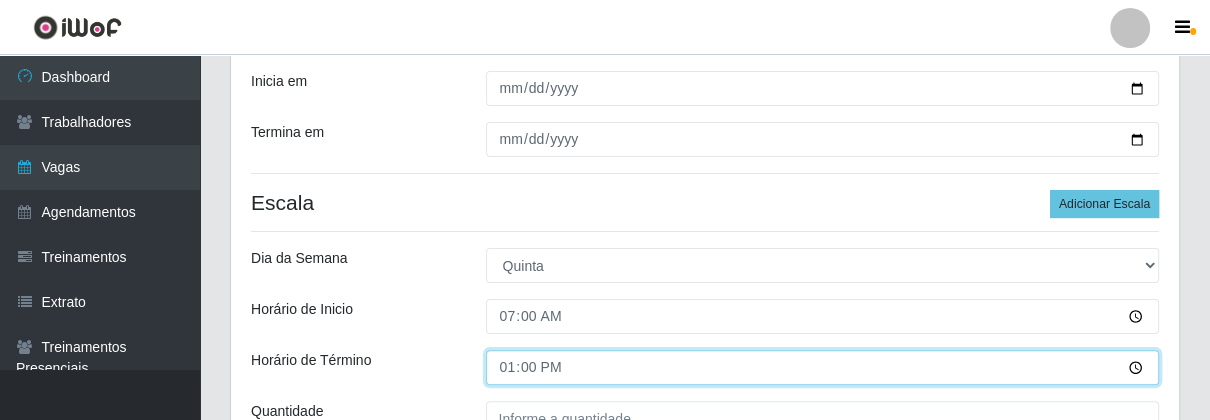 scroll, scrollTop: 444, scrollLeft: 0, axis: vertical 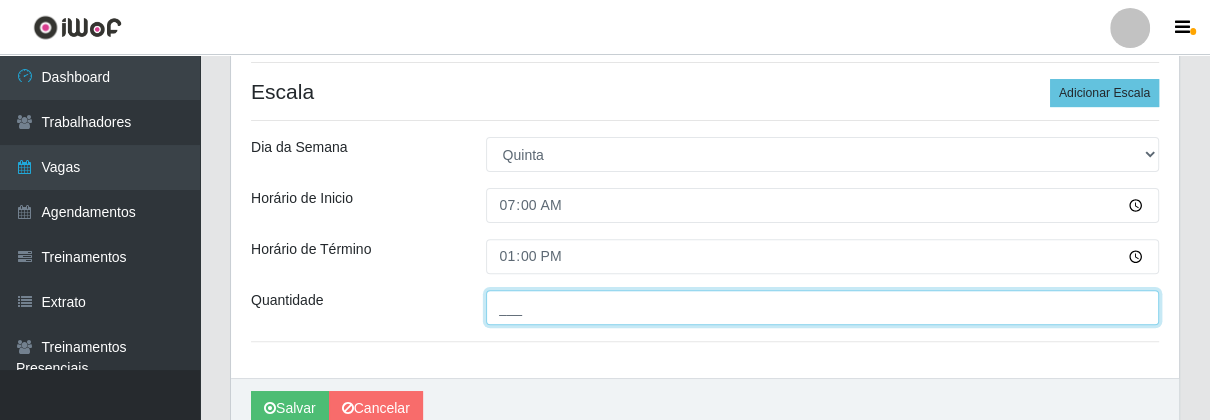 click on "___" at bounding box center [823, 307] 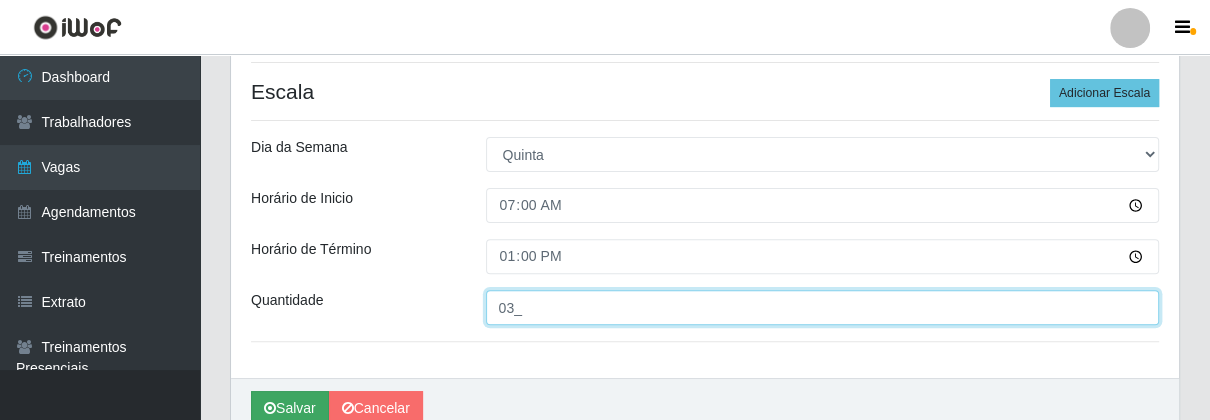 type on "03_" 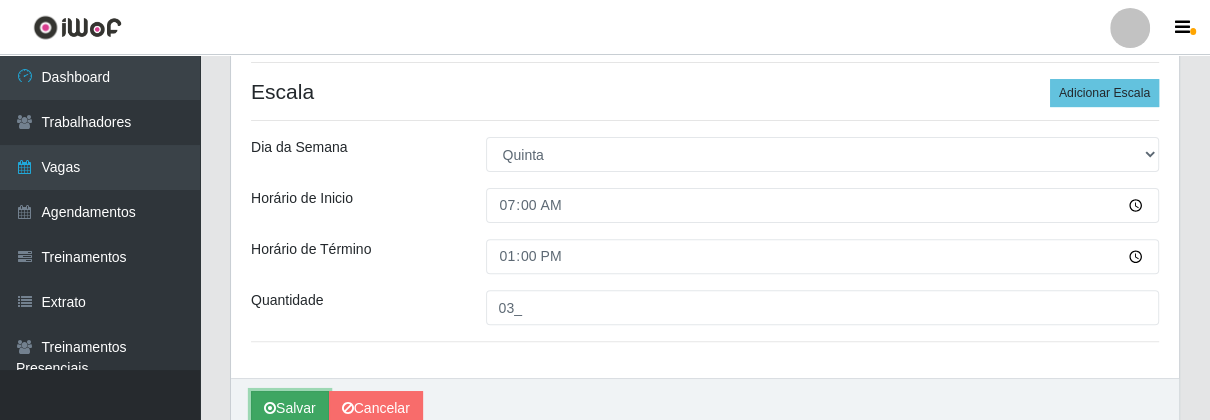 click at bounding box center [270, 408] 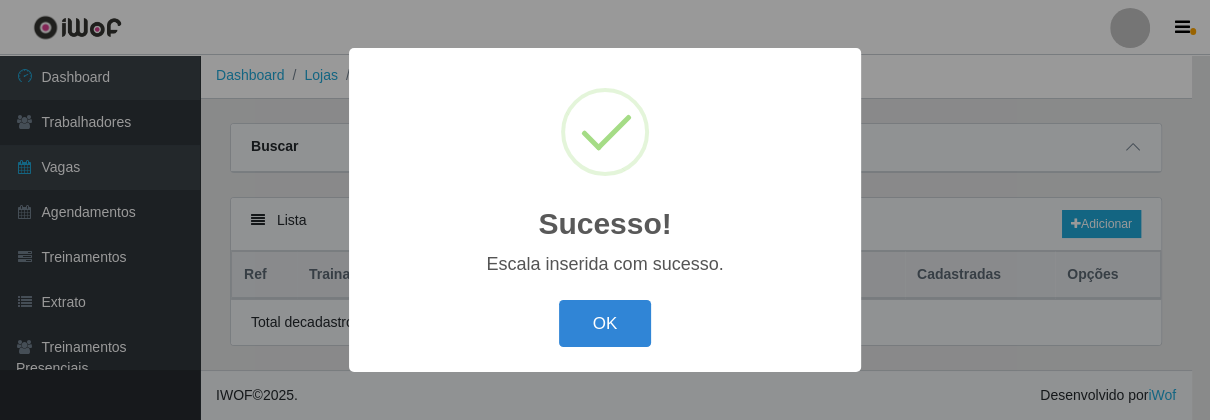 scroll, scrollTop: 0, scrollLeft: 0, axis: both 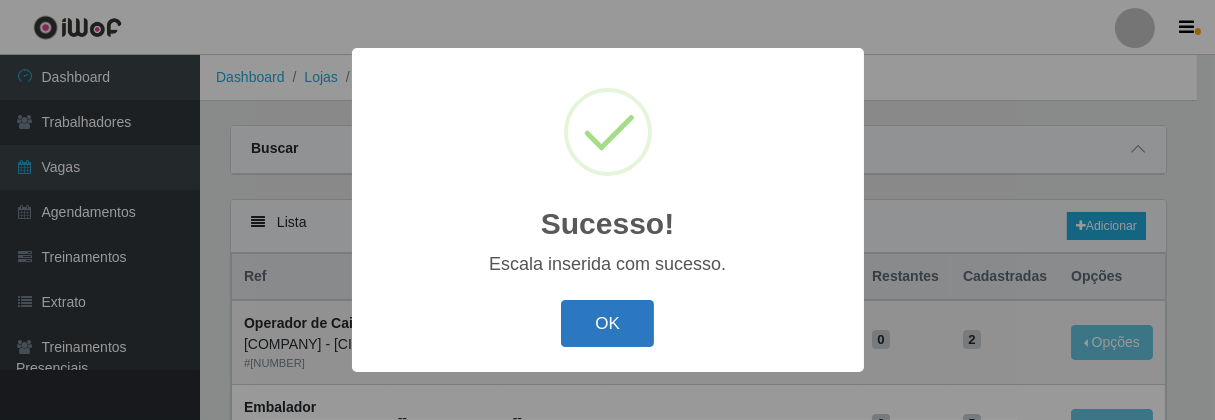 click on "OK" at bounding box center [607, 323] 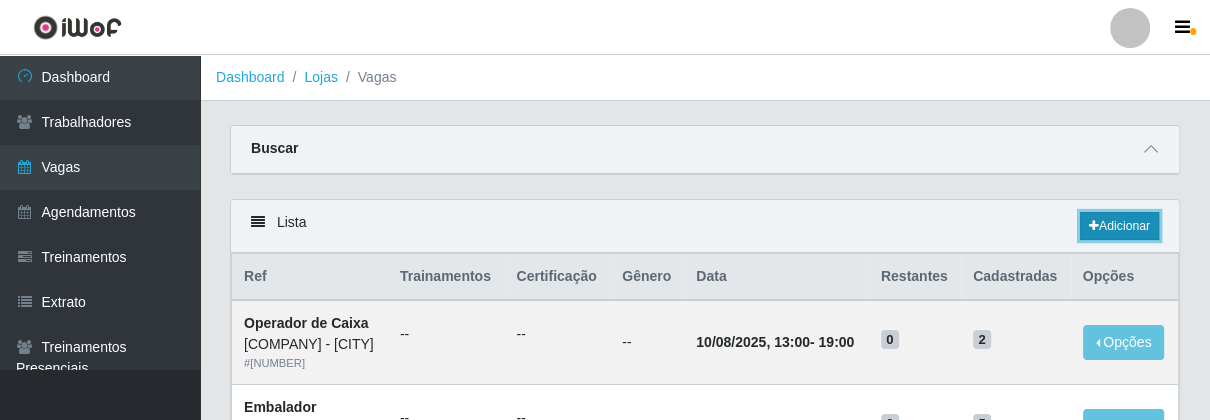 click on "Adicionar" at bounding box center (1119, 226) 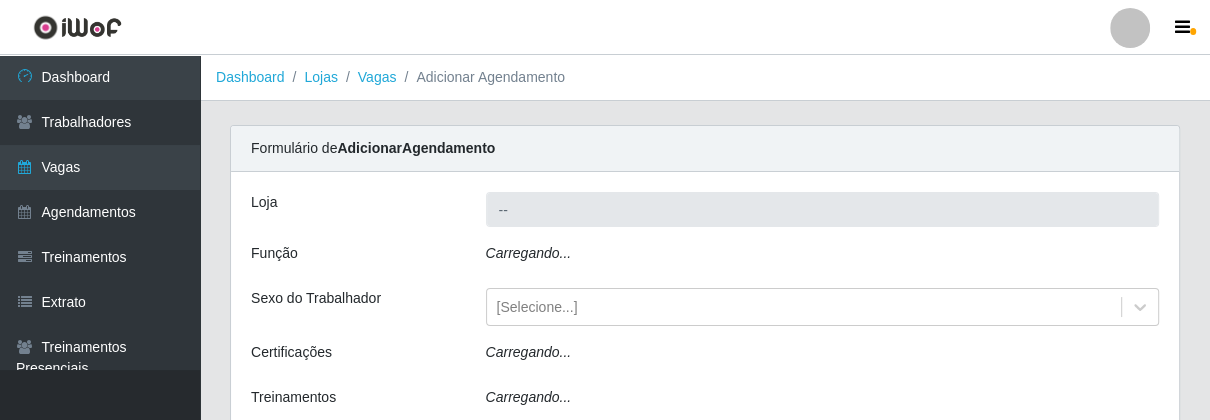 type on "[COMPANY] - [CITY]" 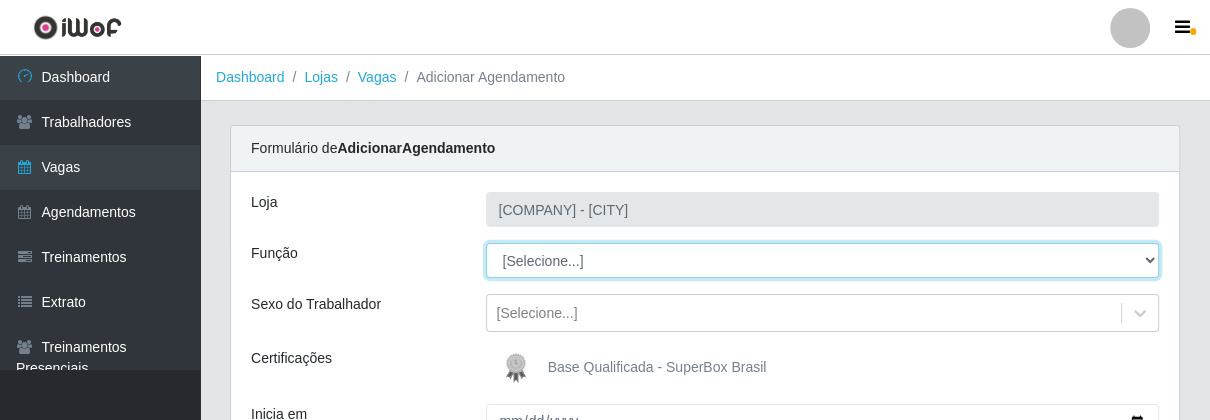 click on "[Selecione...] ASG ASG + ASG ++ Embalador Embalador + Embalador ++ Operador de Caixa Operador de Caixa + Operador de Caixa ++ Repositor  Repositor + Repositor ++" at bounding box center [823, 260] 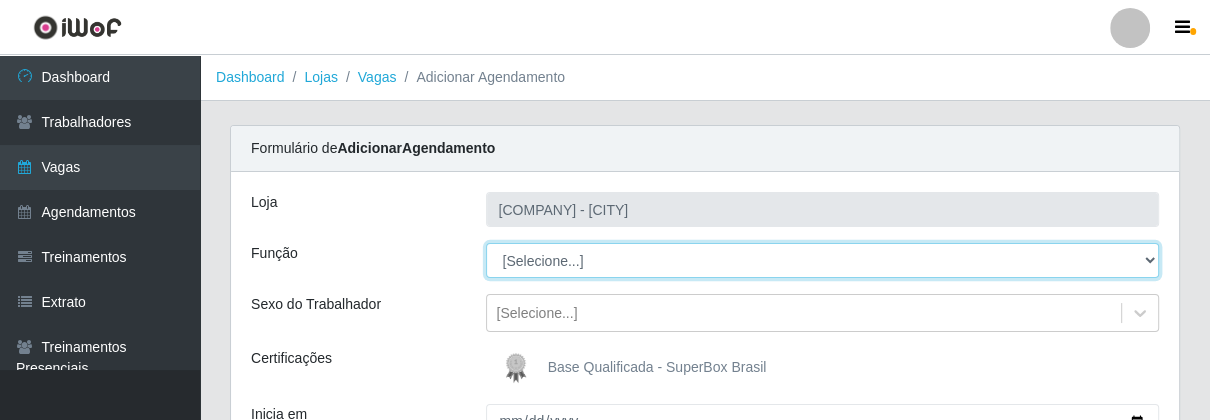 select on "1" 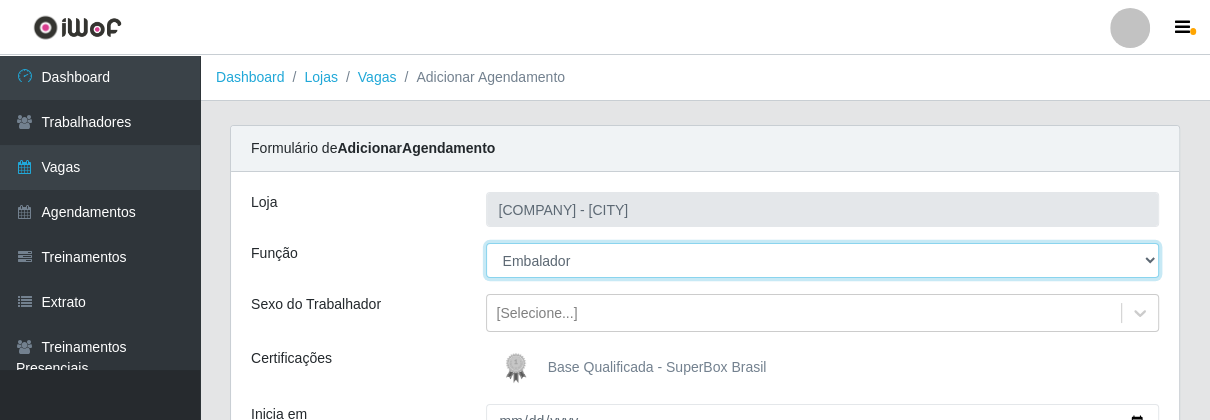 click on "[Selecione...] ASG ASG + ASG ++ Embalador Embalador + Embalador ++ Operador de Caixa Operador de Caixa + Operador de Caixa ++ Repositor  Repositor + Repositor ++" at bounding box center (823, 260) 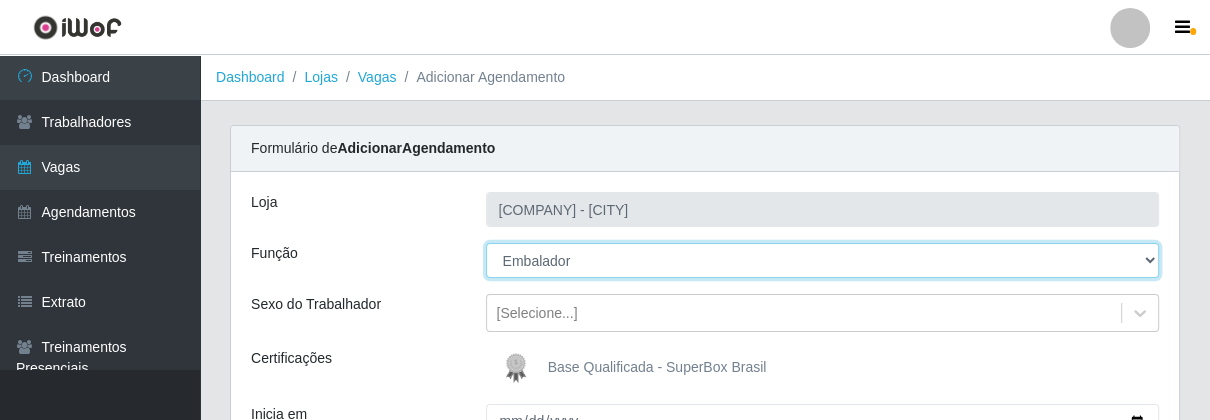 scroll, scrollTop: 111, scrollLeft: 0, axis: vertical 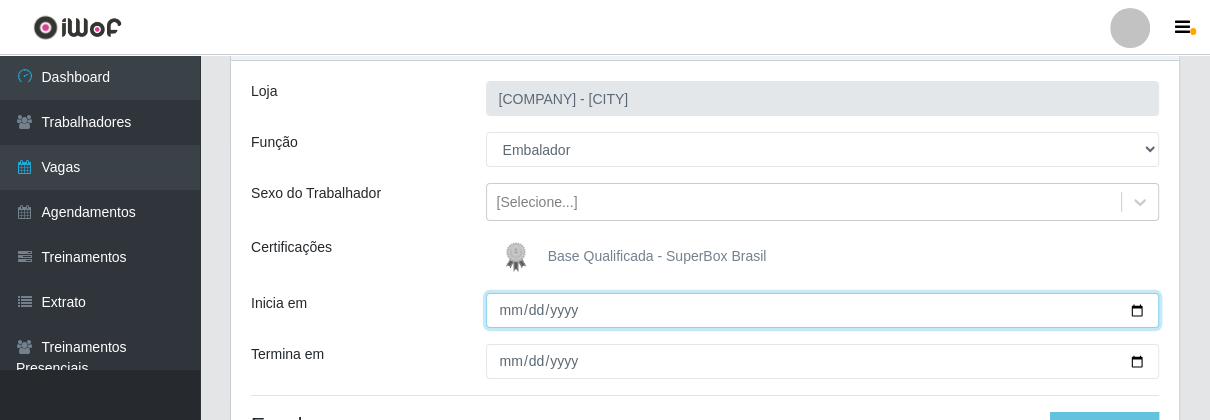 click on "Inicia em" at bounding box center (823, 310) 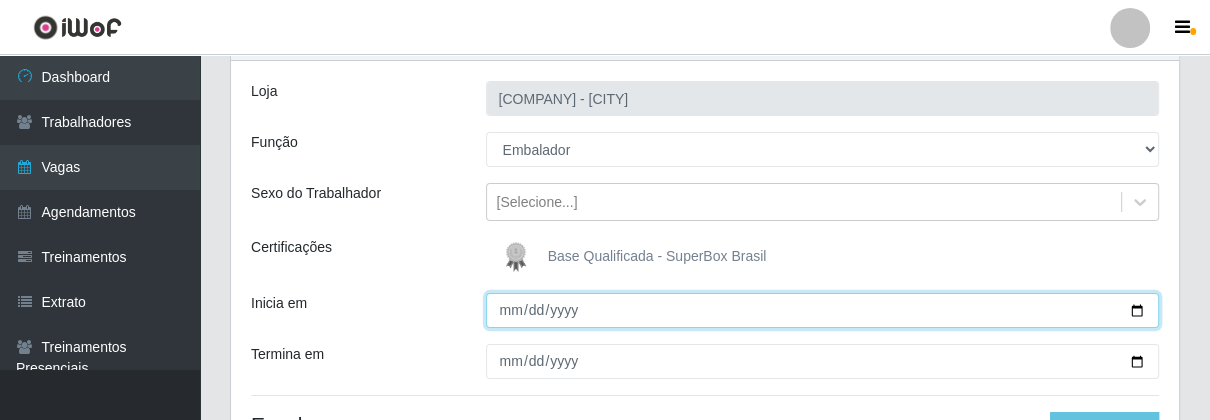 type on "[DATE]" 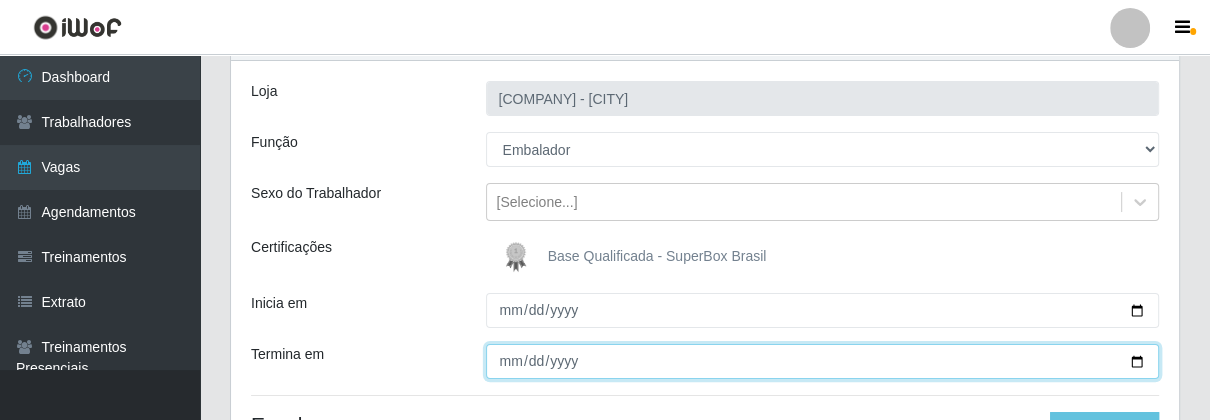 click on "Termina em" at bounding box center (823, 361) 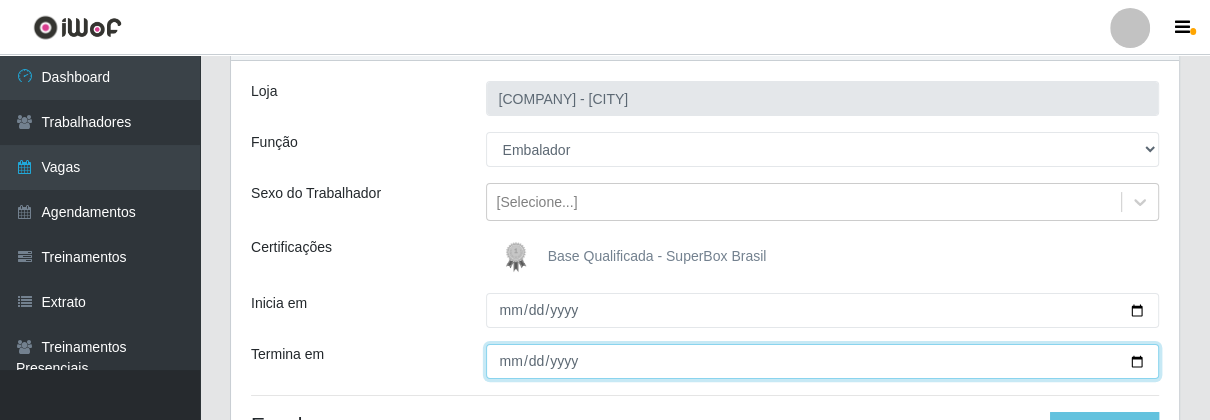 type on "[DATE]" 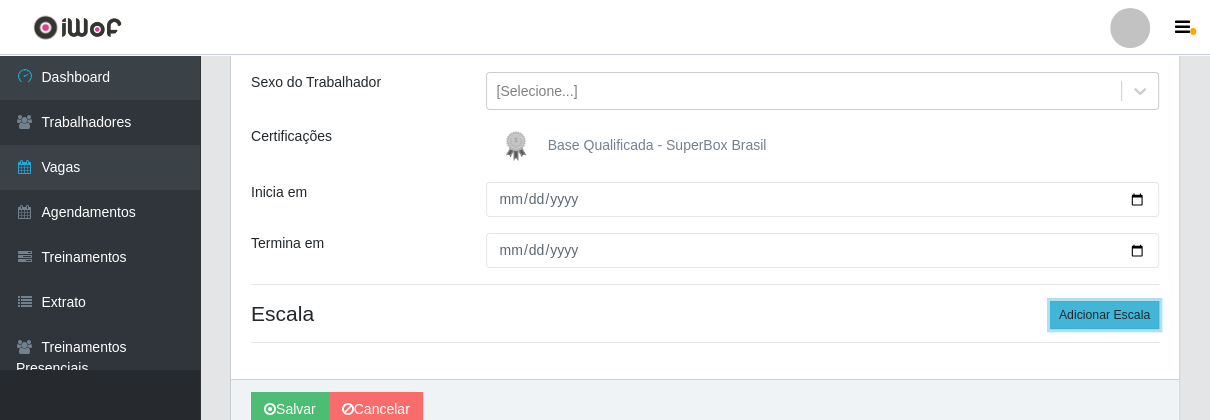 click on "Adicionar Escala" at bounding box center [1104, 315] 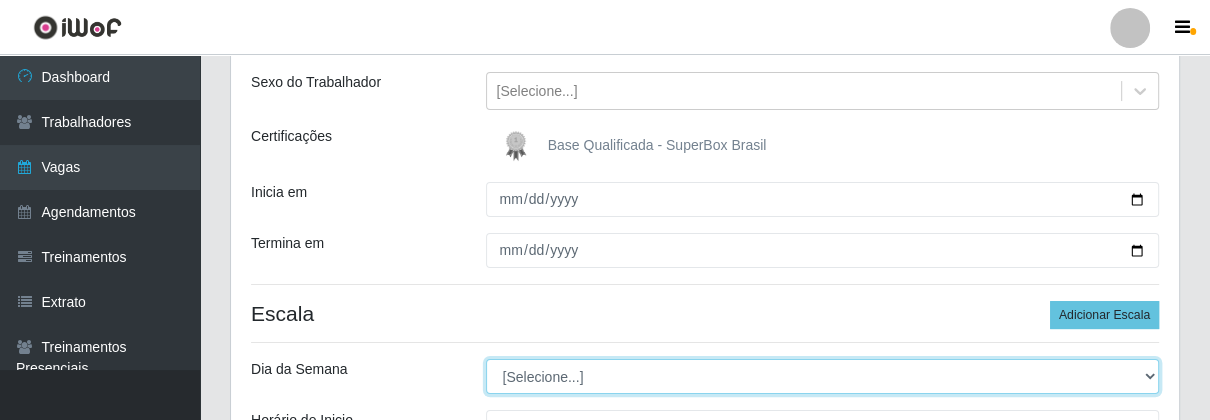 click on "[Selecione...] Segunda Terça Quarta Quinta Sexta Sábado Domingo" at bounding box center (823, 376) 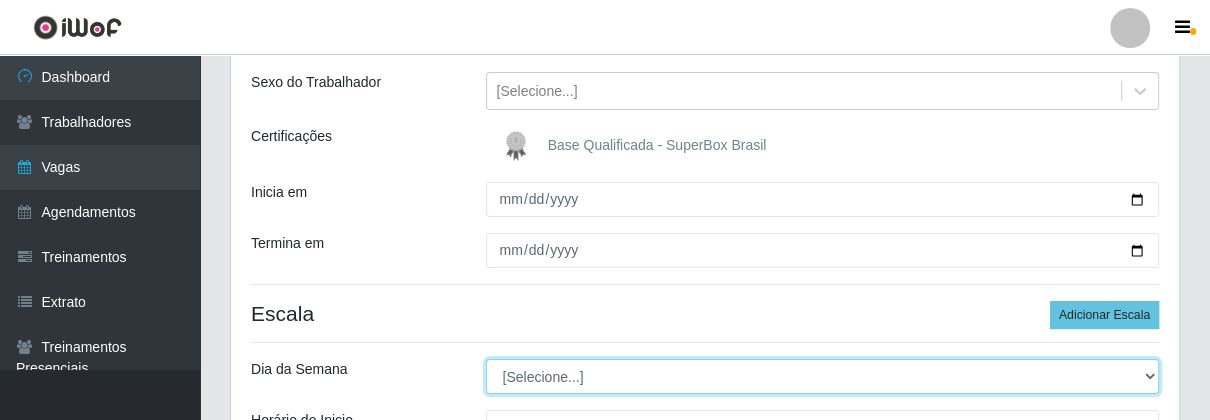 select on "4" 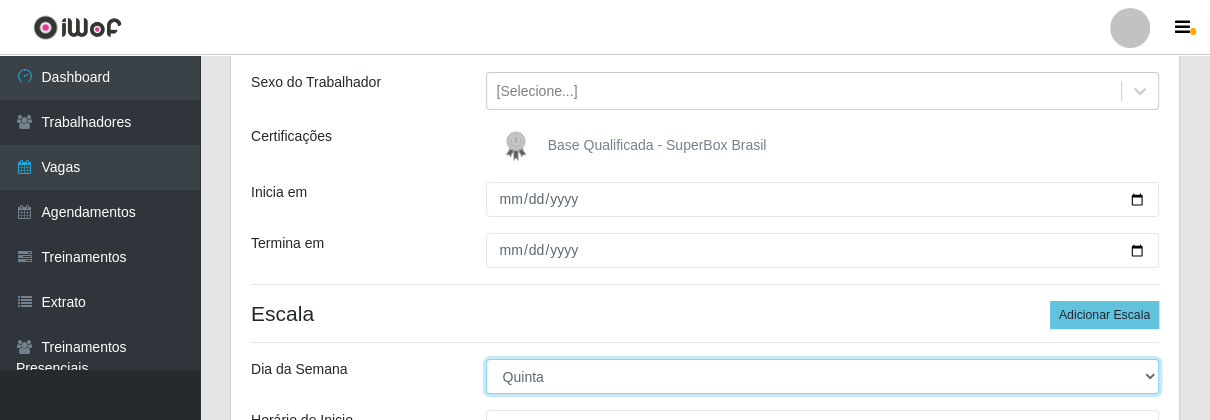 click on "[Selecione...] Segunda Terça Quarta Quinta Sexta Sábado Domingo" at bounding box center (823, 376) 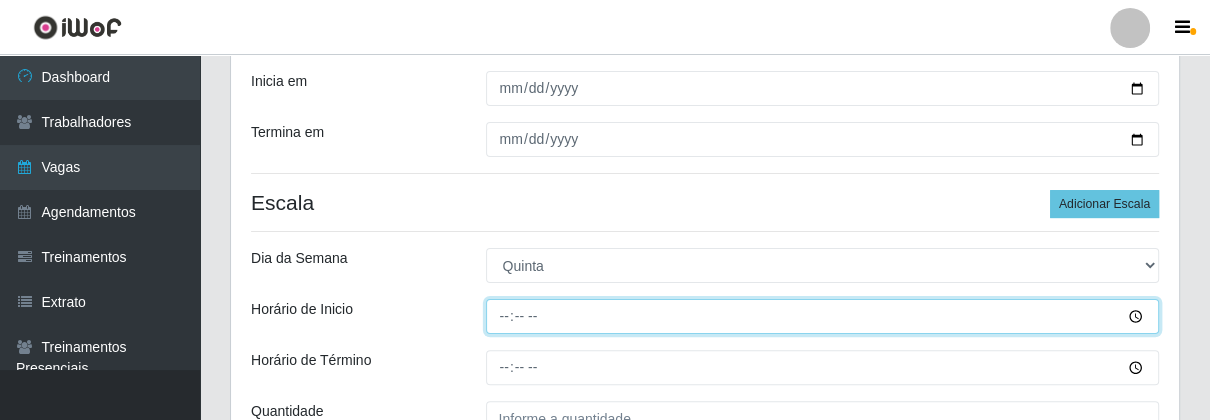 click on "Horário de Inicio" at bounding box center (823, 316) 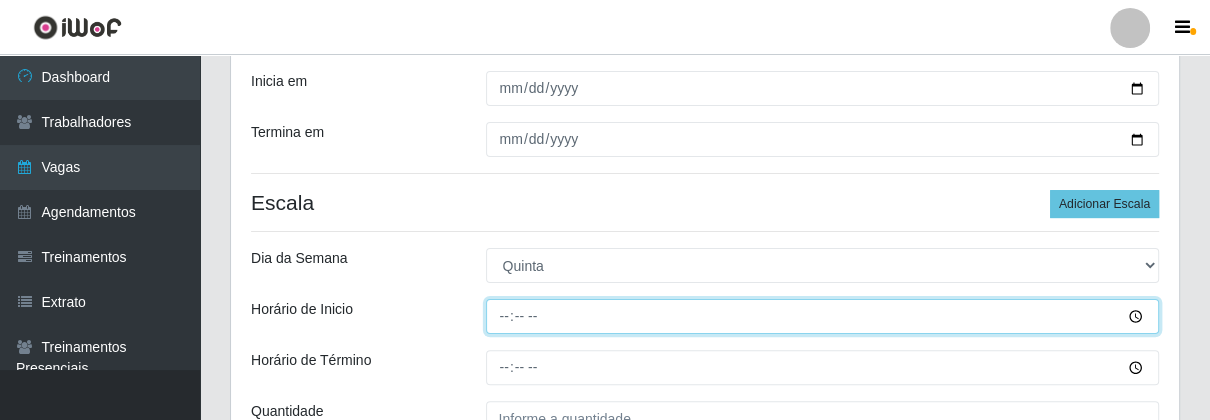 type on "16:00" 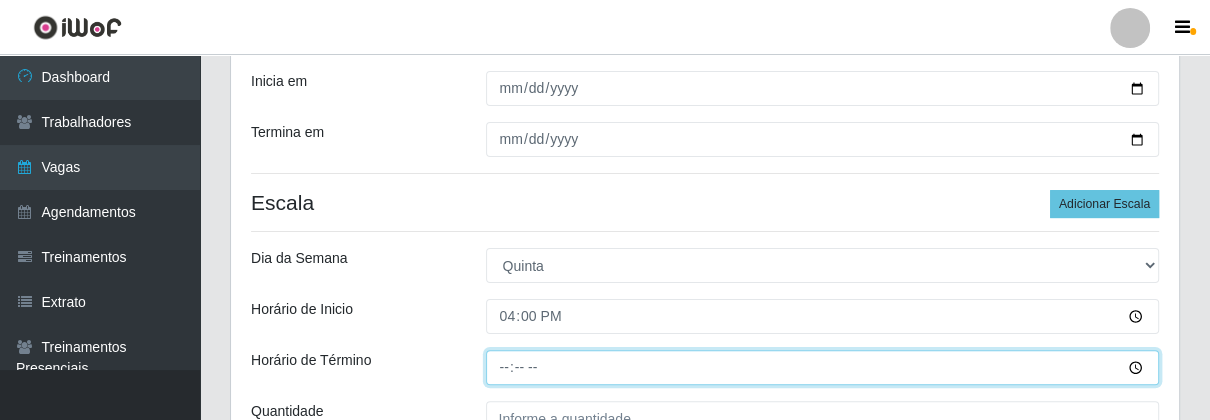 click on "Horário de Término" at bounding box center (823, 367) 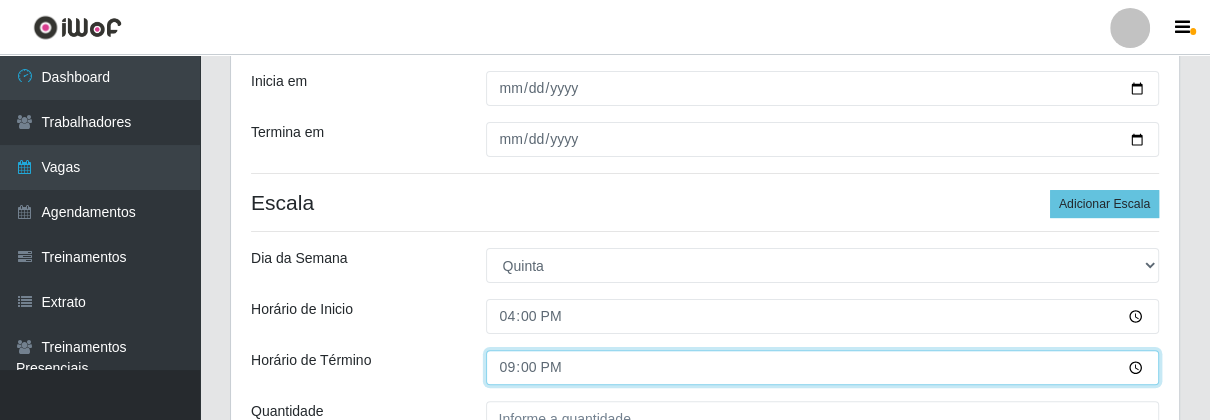 scroll, scrollTop: 444, scrollLeft: 0, axis: vertical 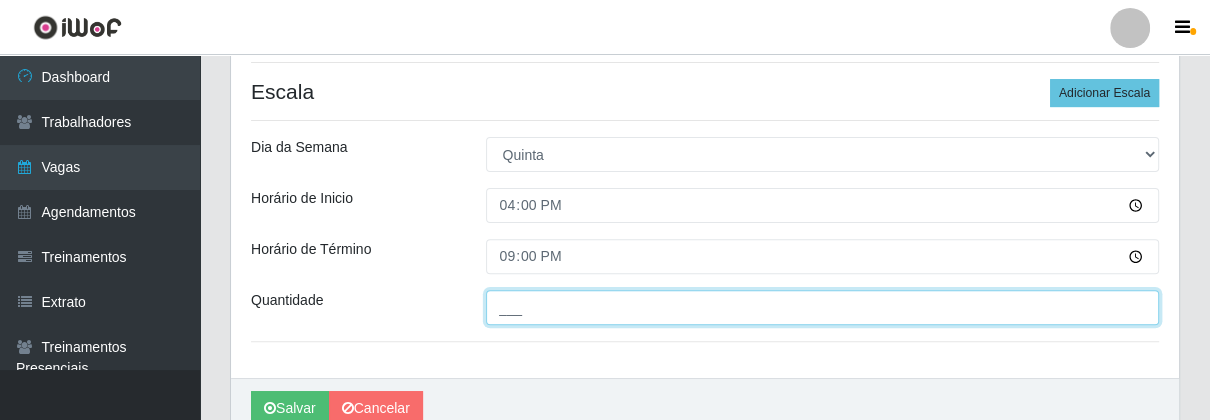 click on "___" at bounding box center (823, 307) 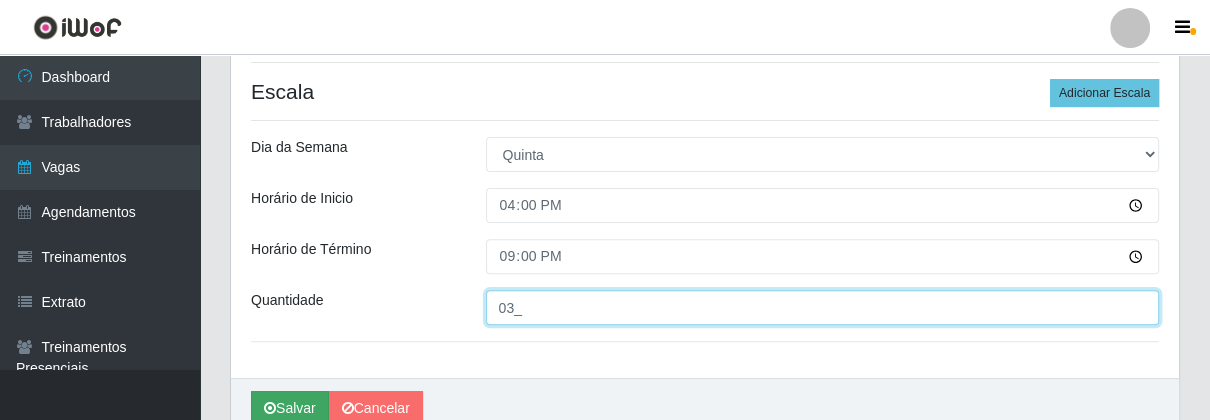 type on "03_" 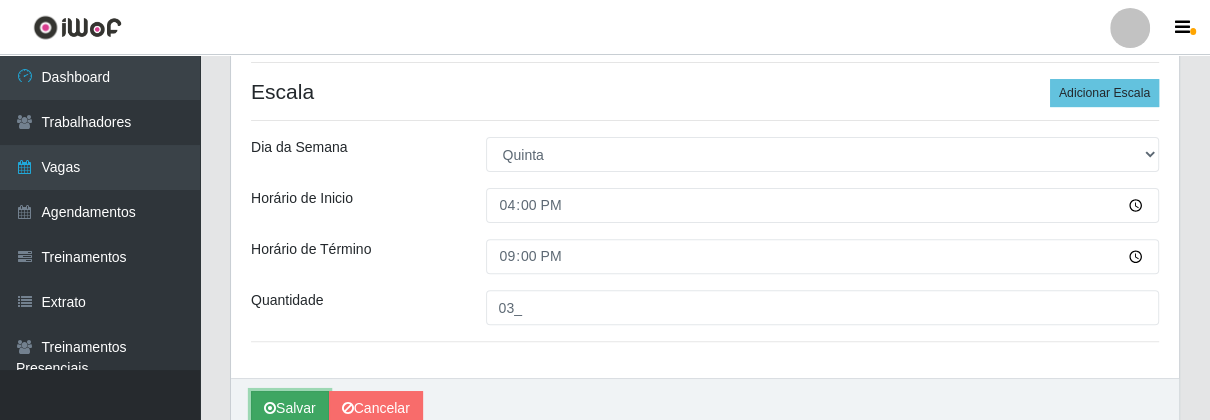 click on "Salvar" at bounding box center (290, 408) 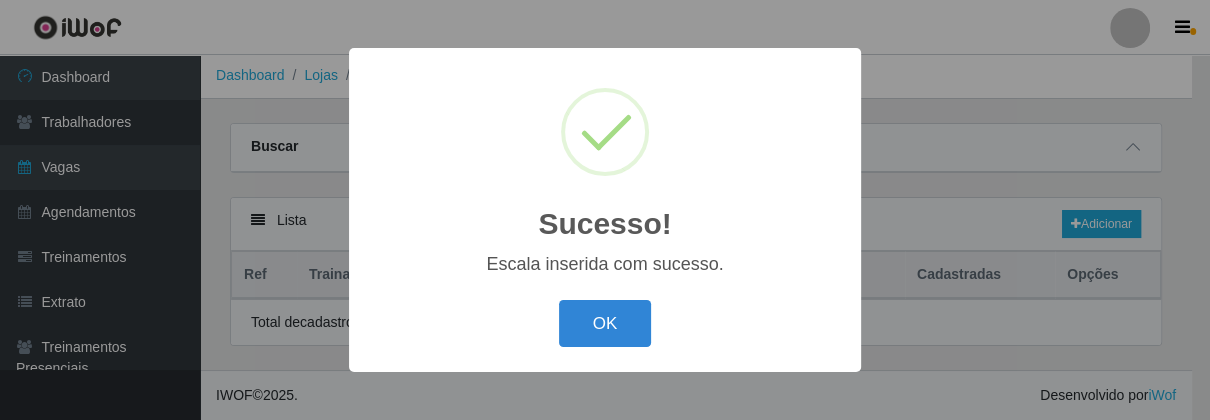 scroll, scrollTop: 0, scrollLeft: 0, axis: both 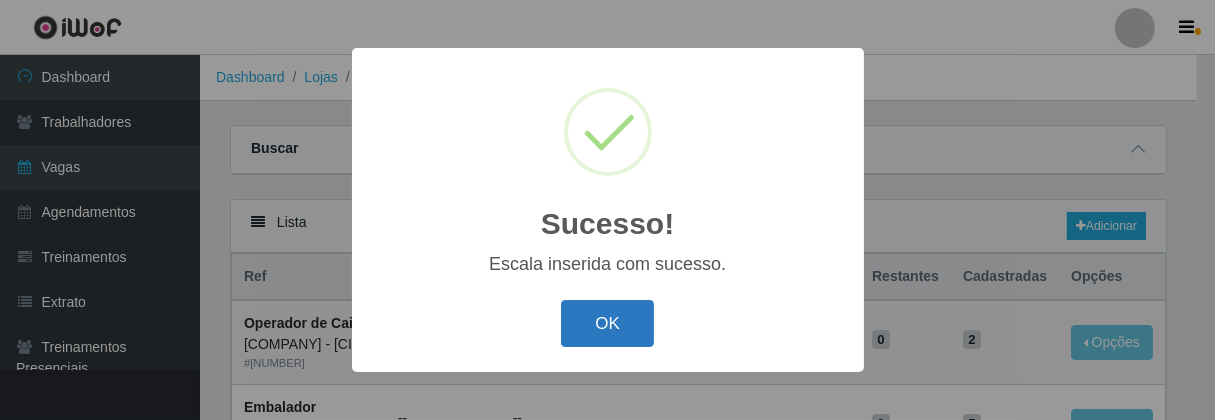 drag, startPoint x: 625, startPoint y: 319, endPoint x: 635, endPoint y: 314, distance: 11.18034 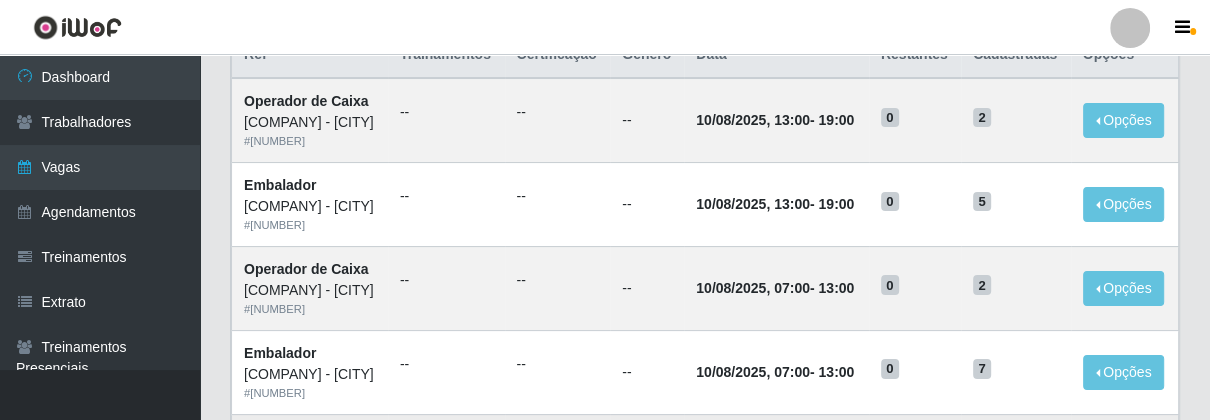 scroll, scrollTop: 666, scrollLeft: 0, axis: vertical 